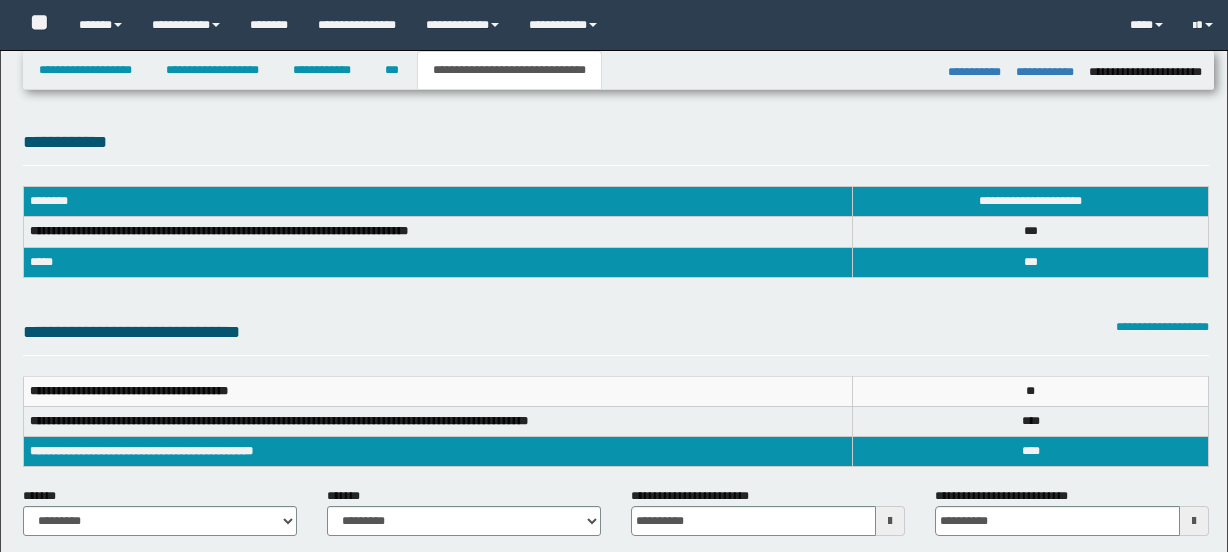 select on "*" 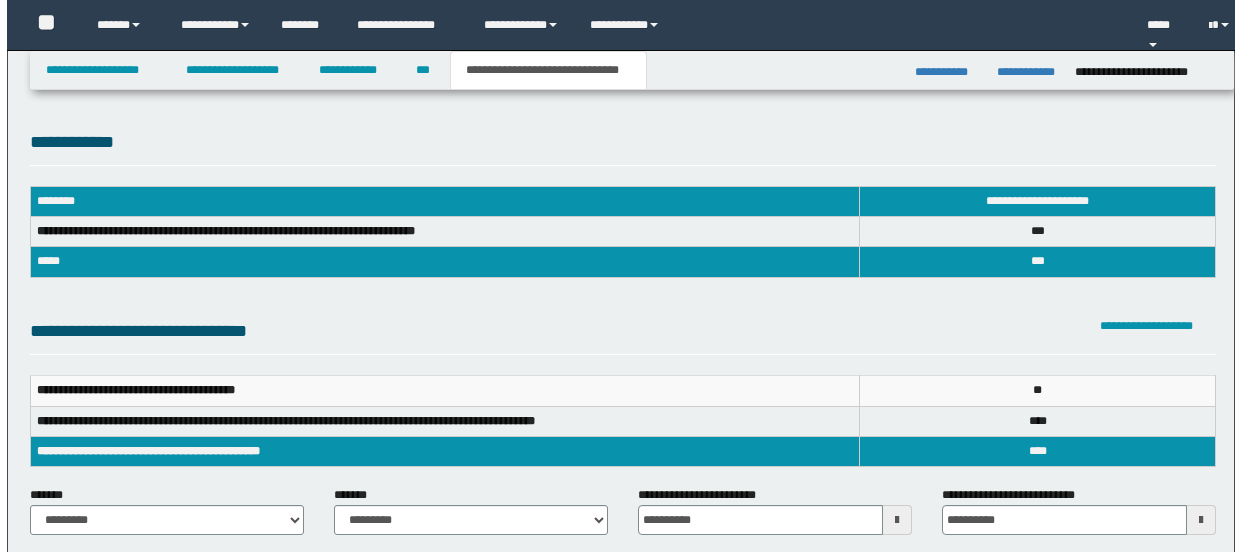 scroll, scrollTop: 1426, scrollLeft: 0, axis: vertical 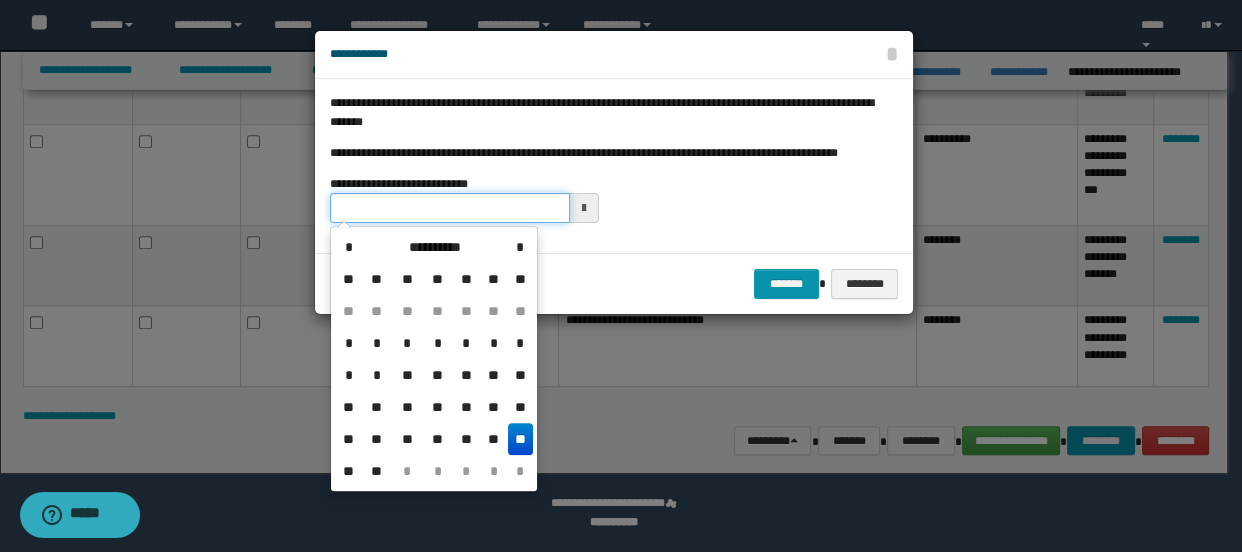 drag, startPoint x: 333, startPoint y: 202, endPoint x: 465, endPoint y: 202, distance: 132 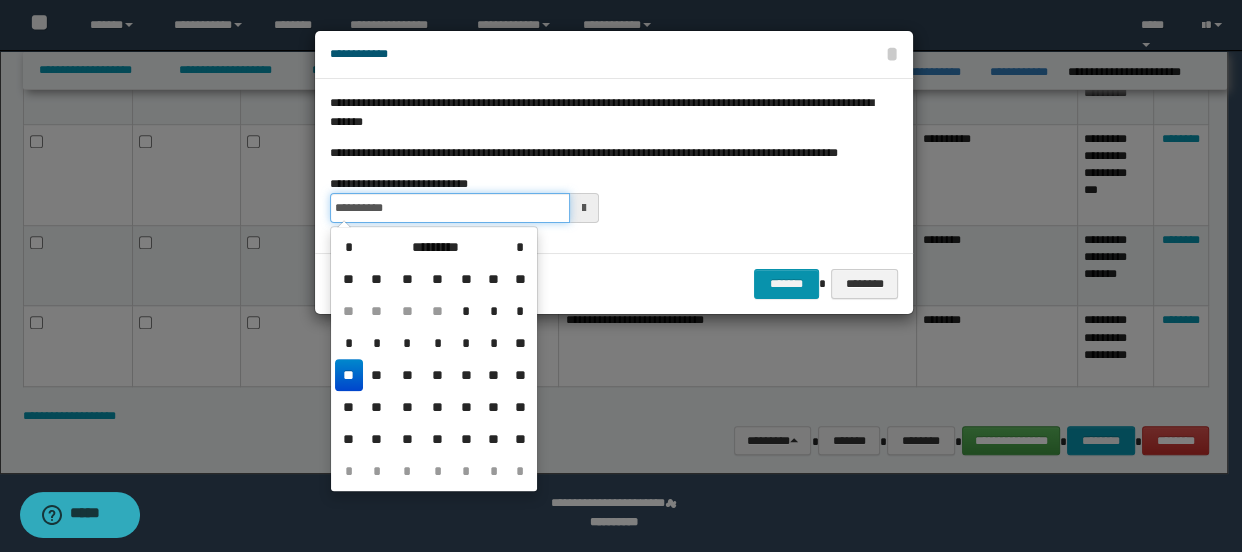 type on "**********" 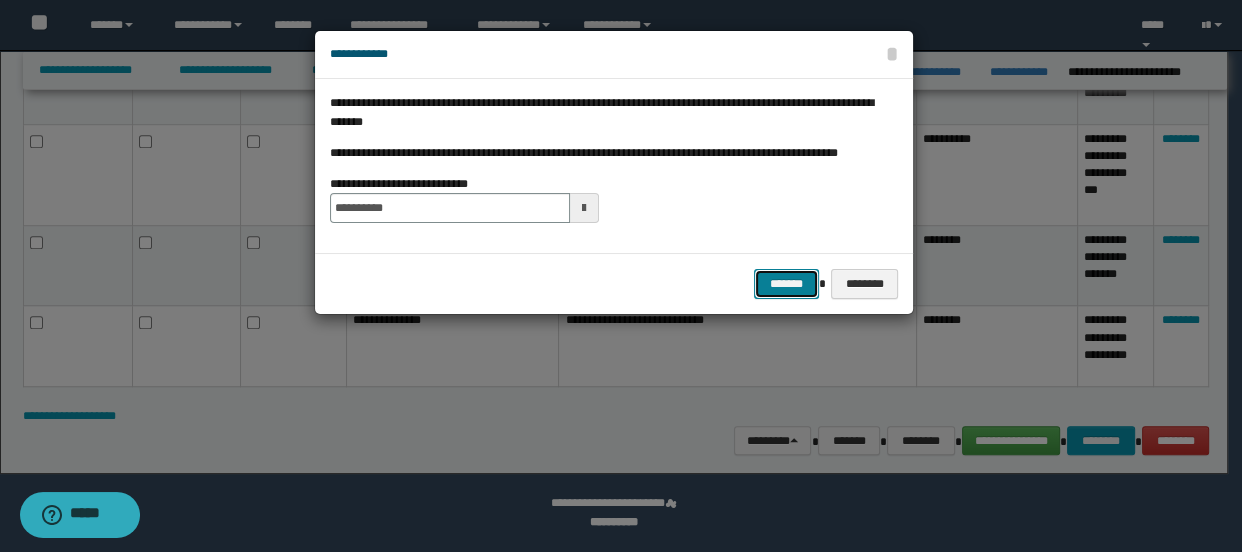 click on "*******" at bounding box center (786, 284) 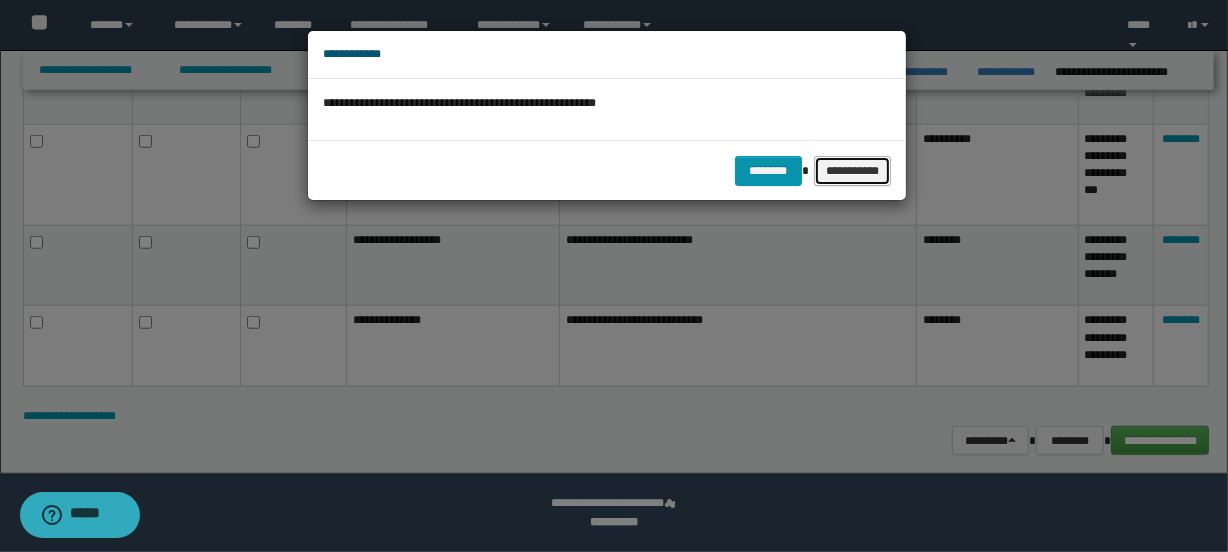 drag, startPoint x: 876, startPoint y: 167, endPoint x: 878, endPoint y: 129, distance: 38.052597 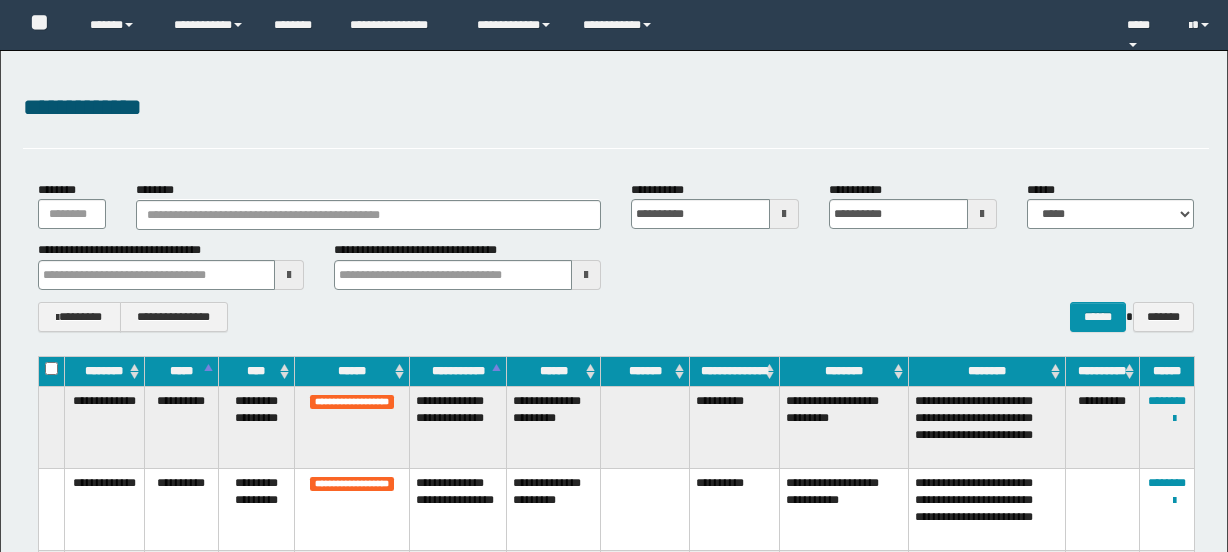 scroll, scrollTop: 729, scrollLeft: 0, axis: vertical 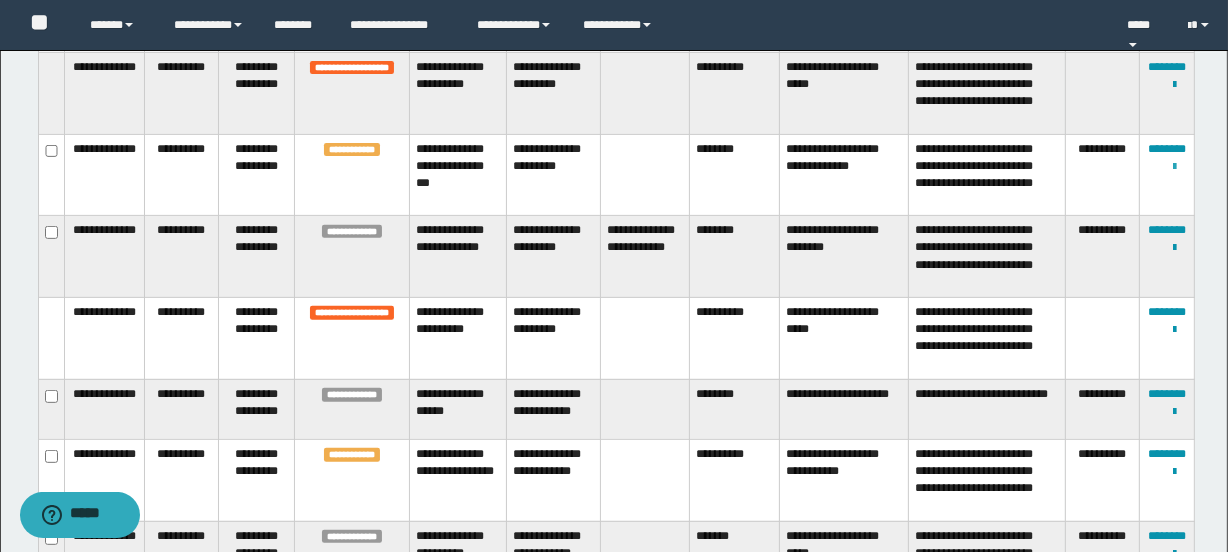click at bounding box center (1174, 167) 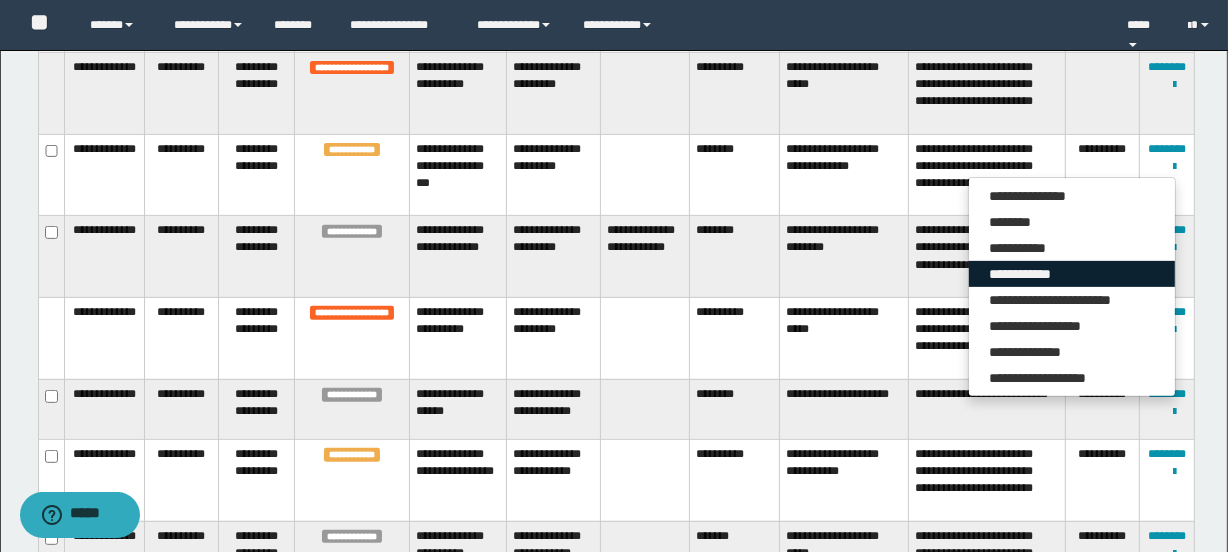 click on "**********" at bounding box center [1072, 274] 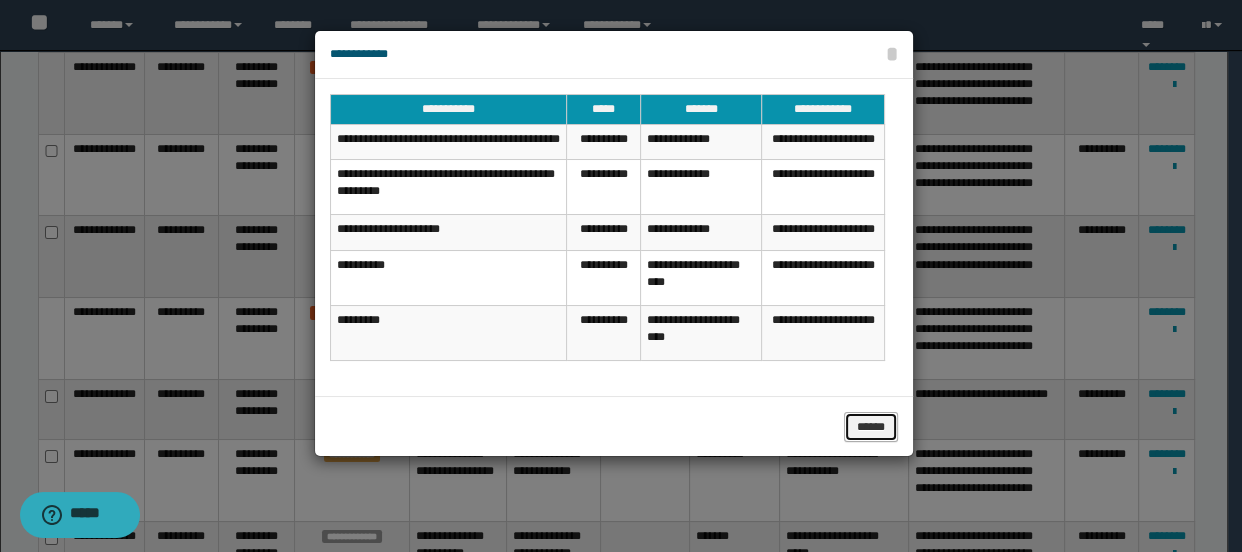 click on "******" at bounding box center (871, 427) 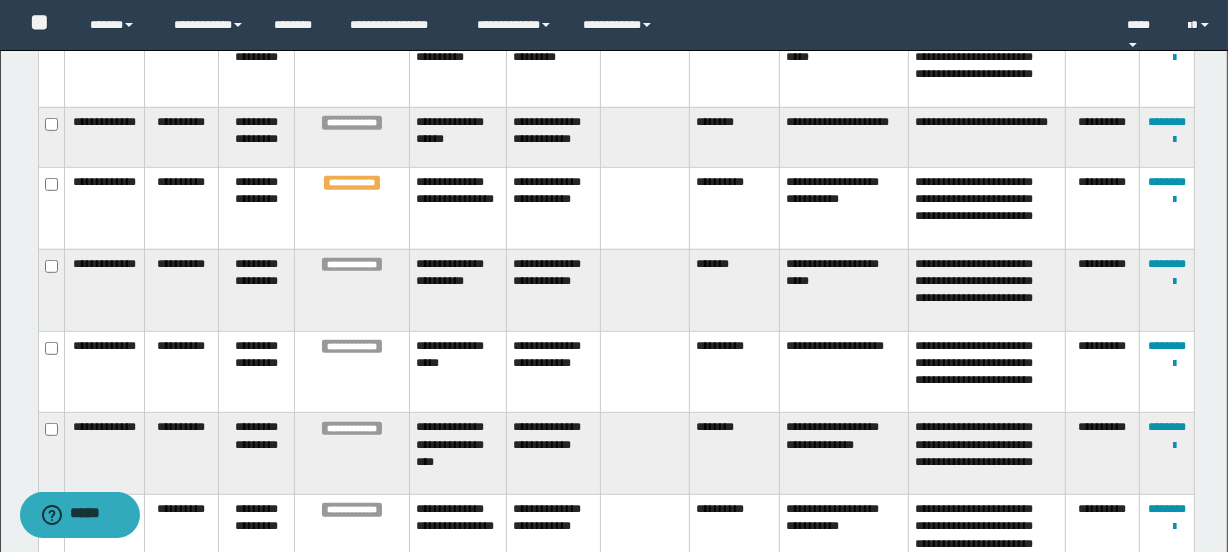 scroll, scrollTop: 1185, scrollLeft: 0, axis: vertical 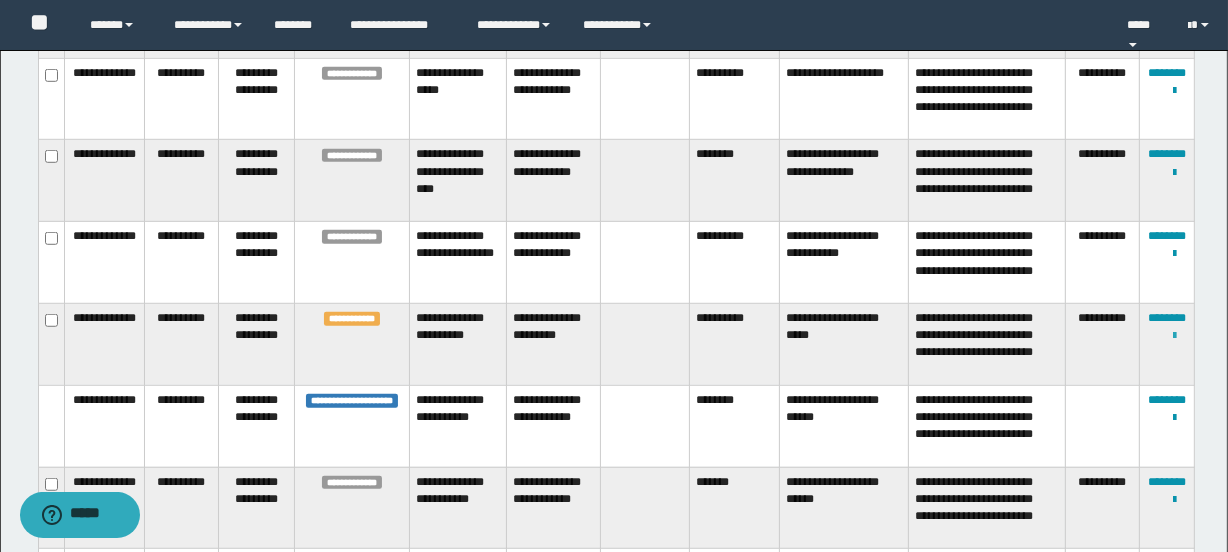 click at bounding box center [1174, 336] 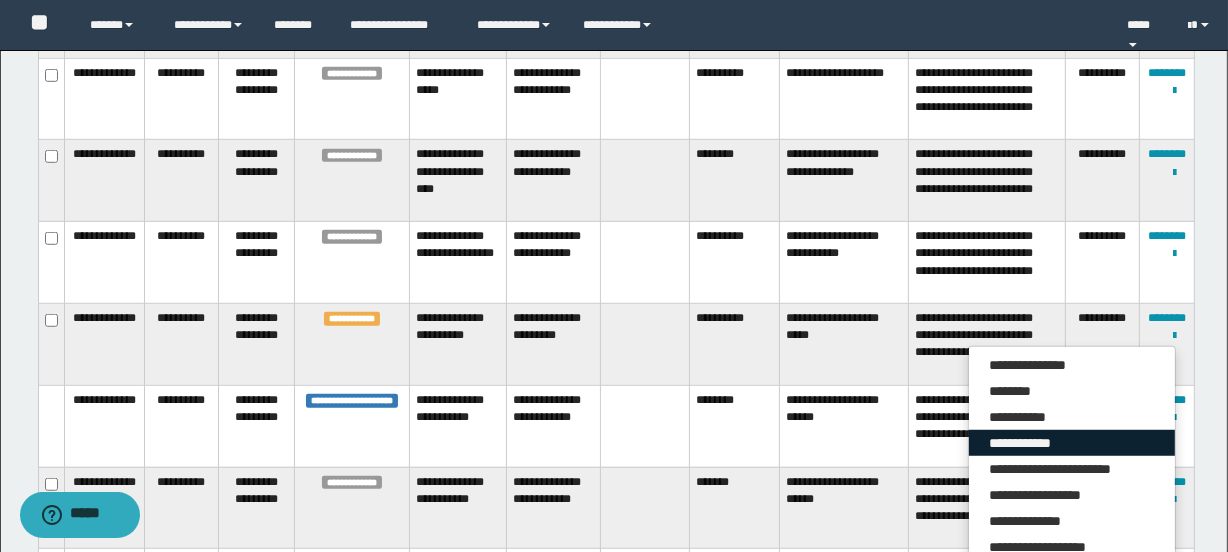 click on "**********" at bounding box center (1072, 443) 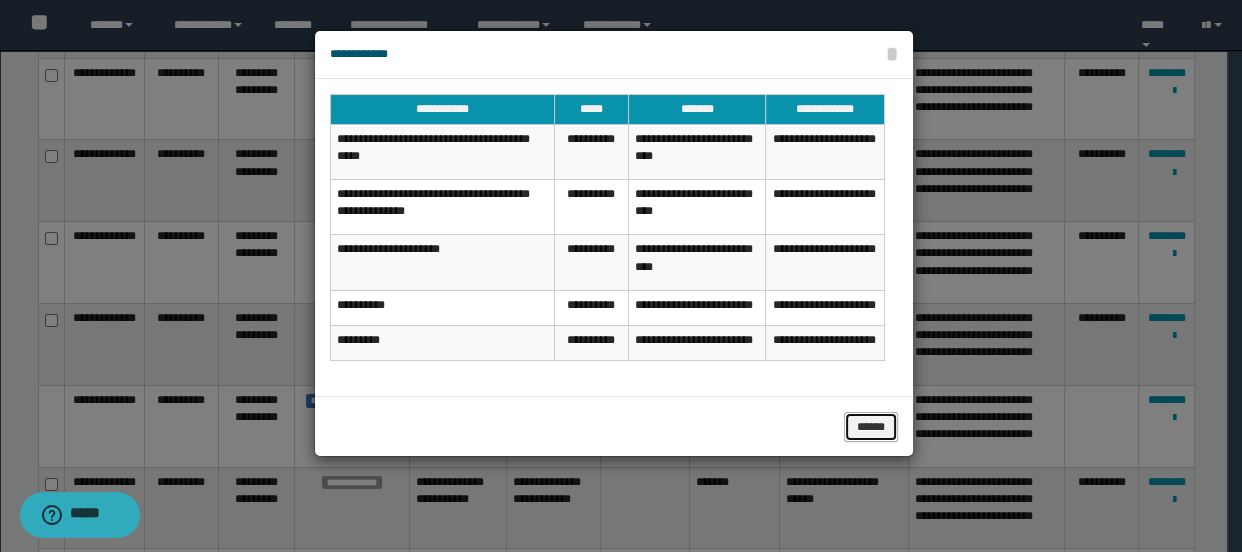 click on "******" at bounding box center [871, 427] 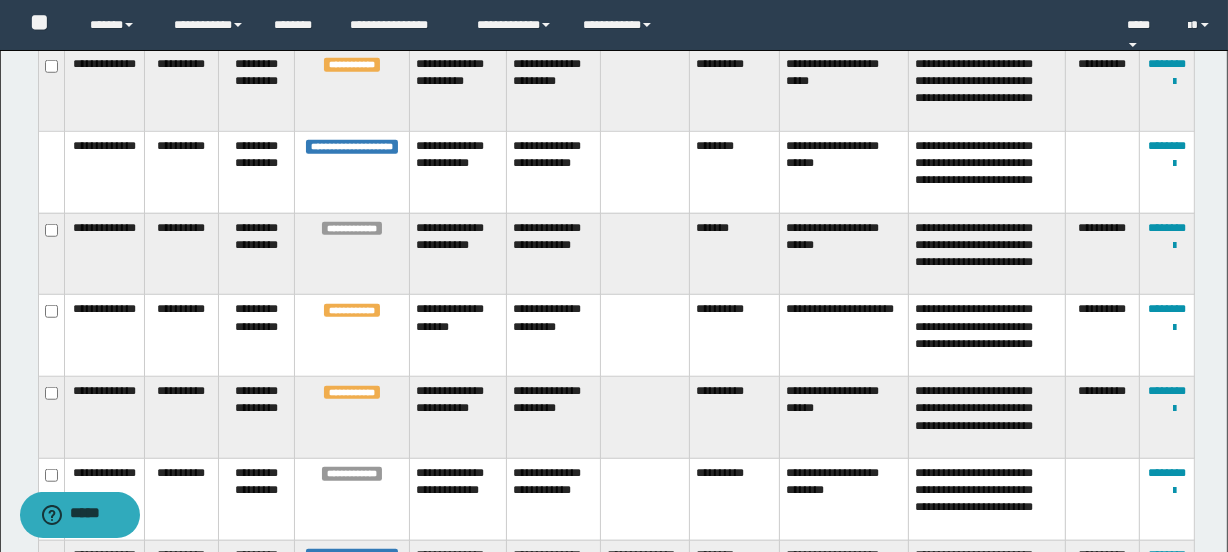 scroll, scrollTop: 1348, scrollLeft: 0, axis: vertical 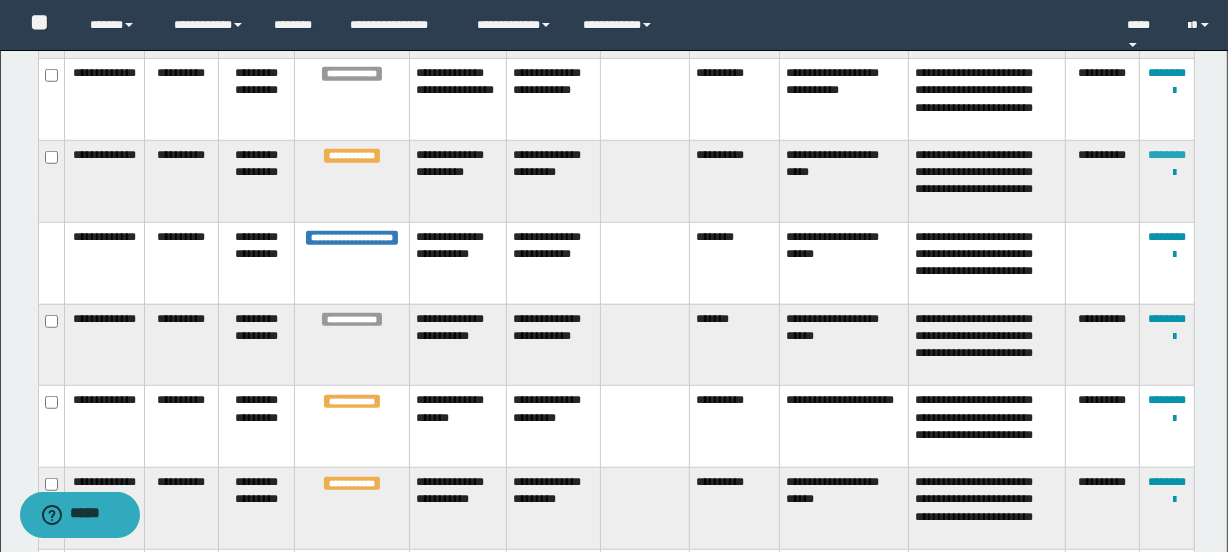 click on "********" at bounding box center (1167, 155) 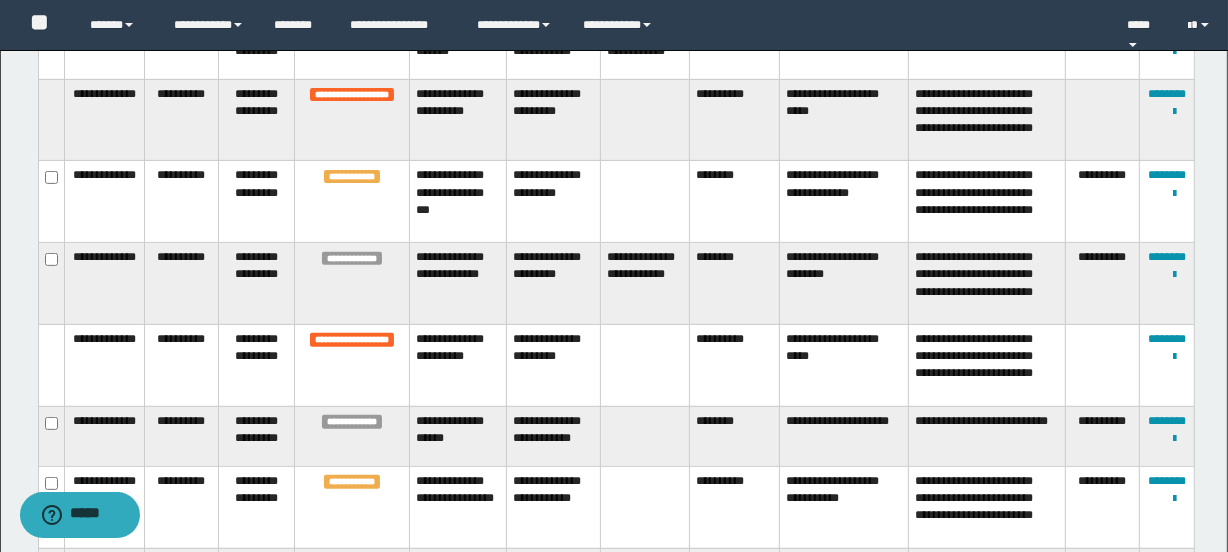 scroll, scrollTop: 431, scrollLeft: 0, axis: vertical 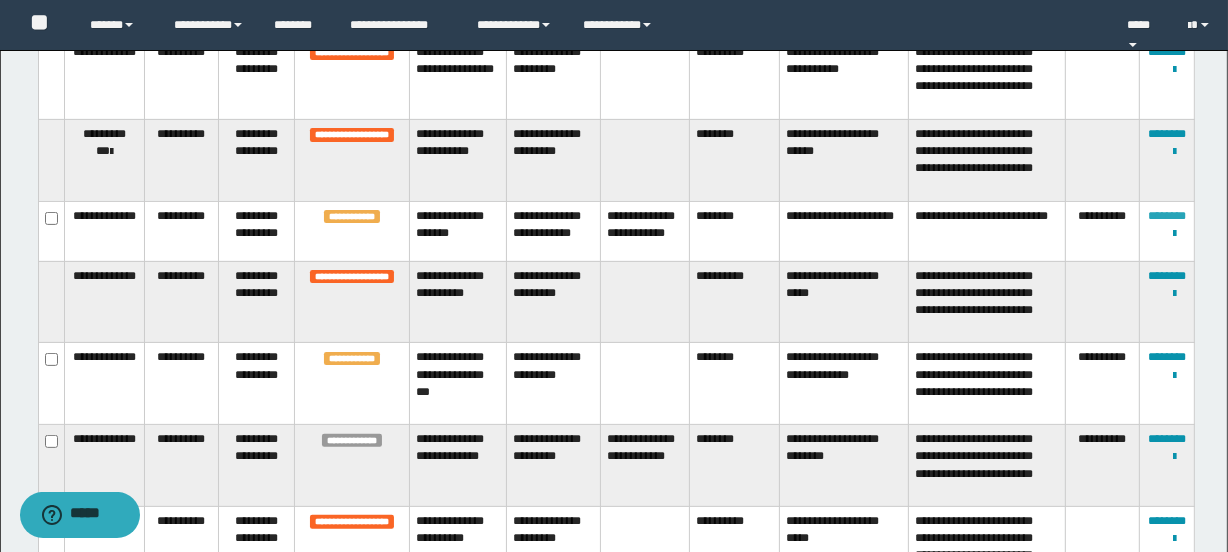click on "********" at bounding box center [1167, 216] 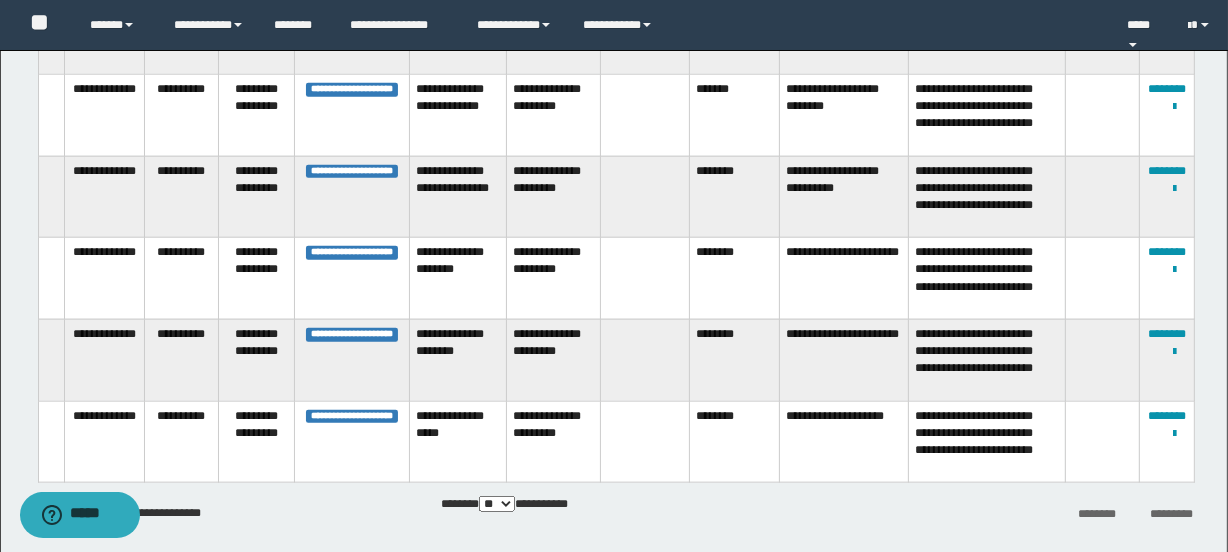 scroll, scrollTop: 2092, scrollLeft: 0, axis: vertical 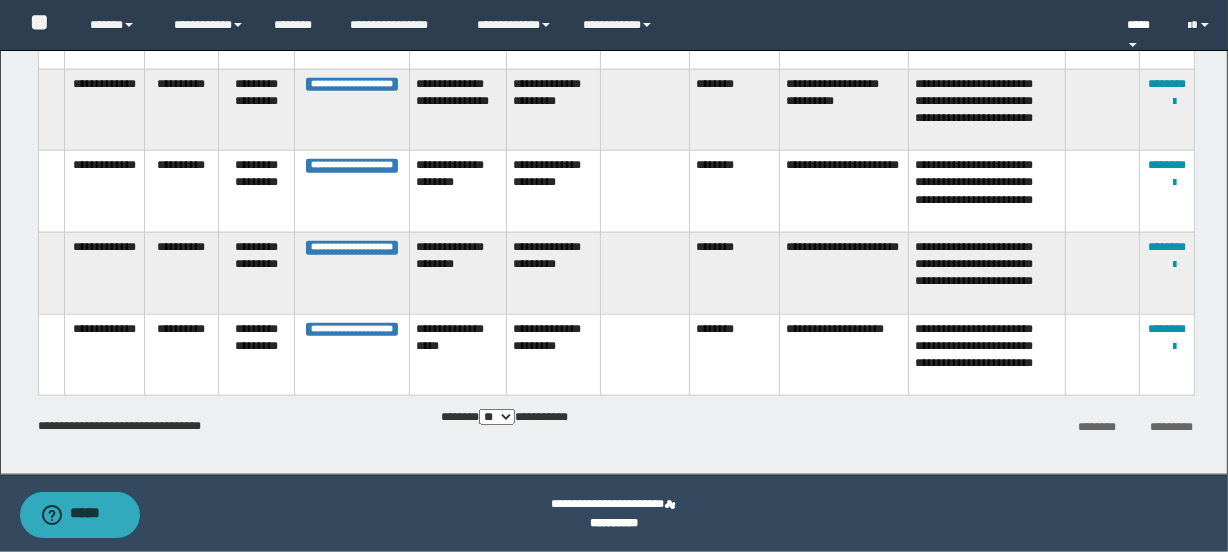 click on "****" at bounding box center (1143, 25) 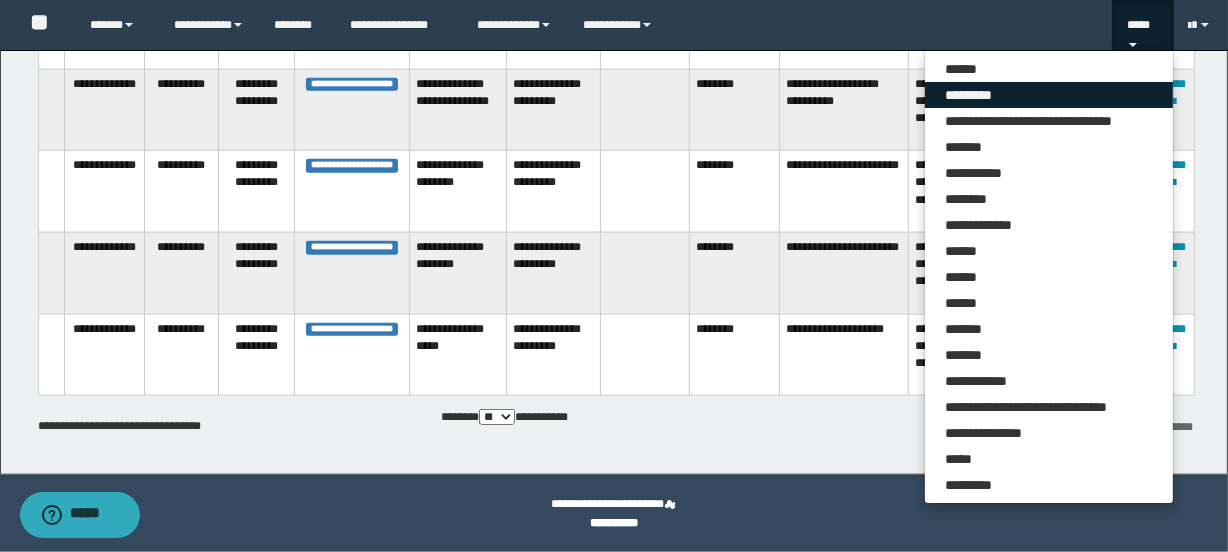 click on "*********" at bounding box center [1049, 95] 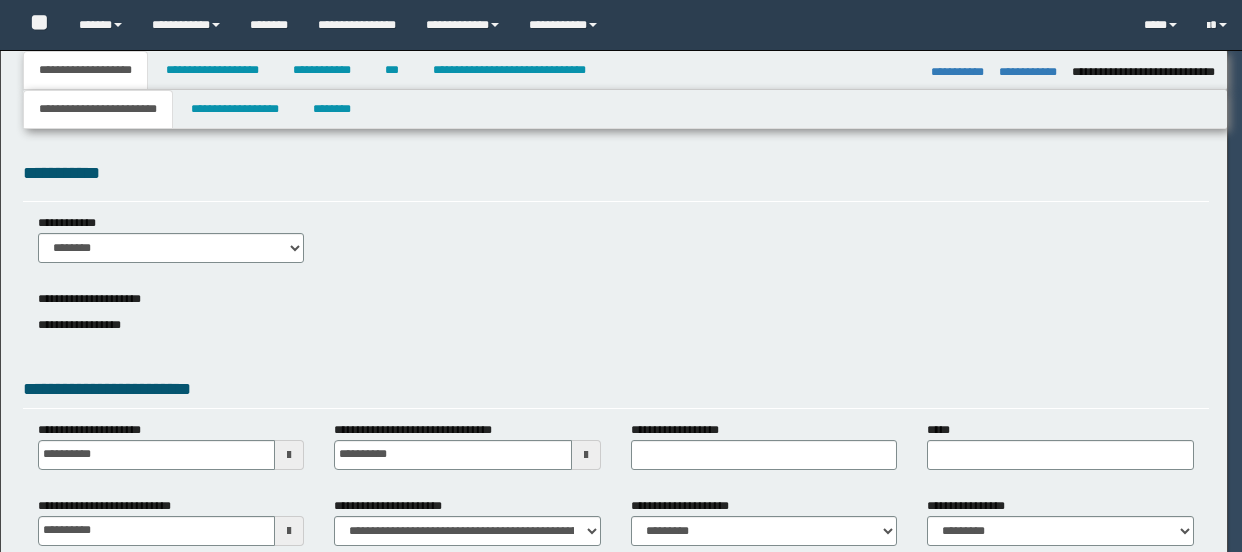 select on "*" 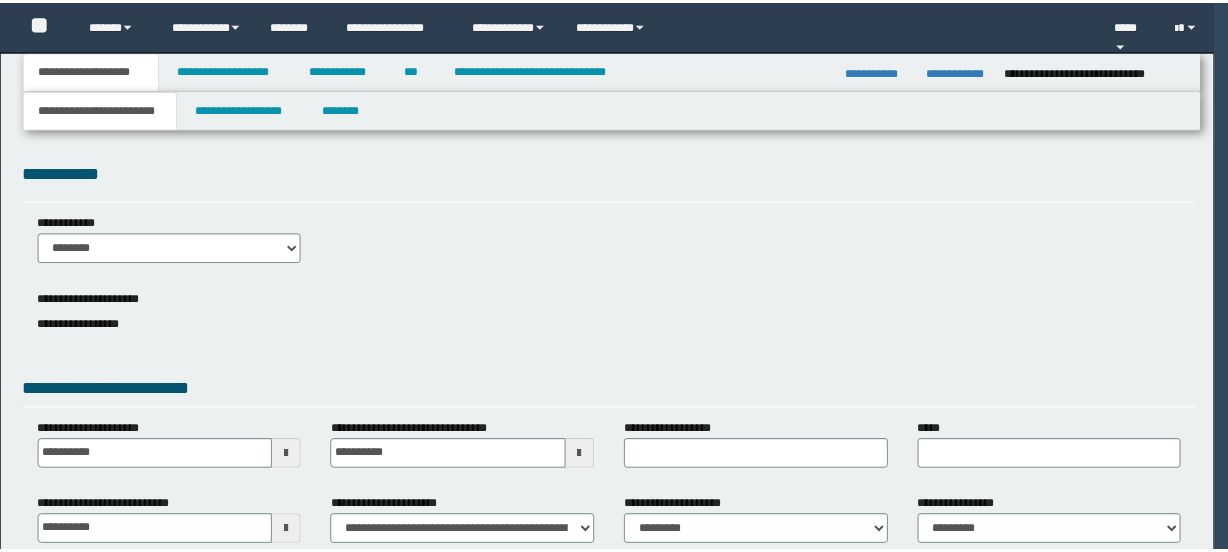 scroll, scrollTop: 0, scrollLeft: 0, axis: both 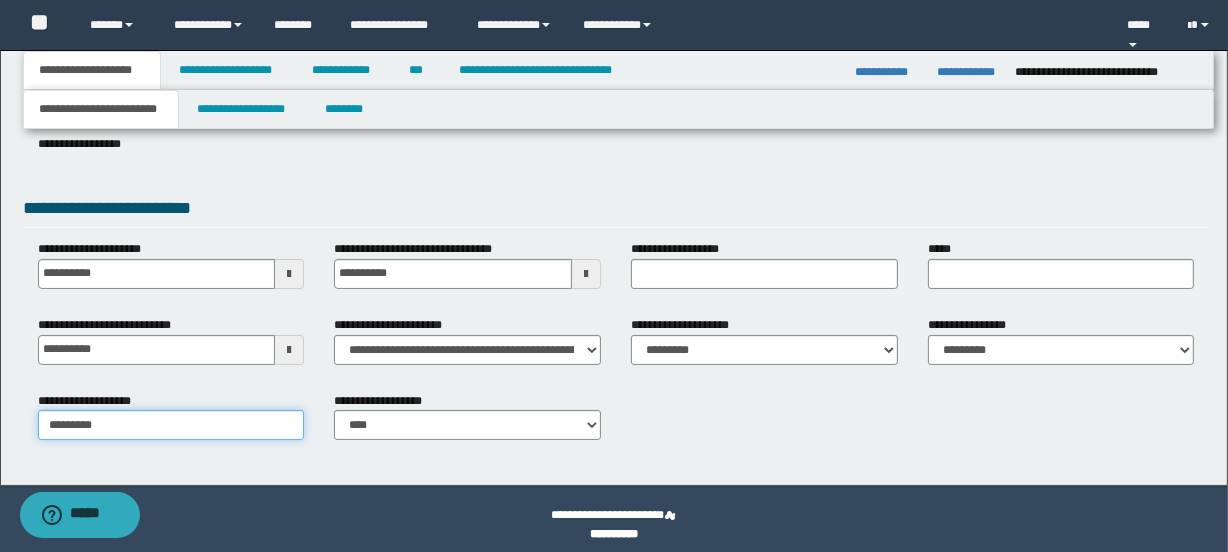 click on "*********" at bounding box center [171, 425] 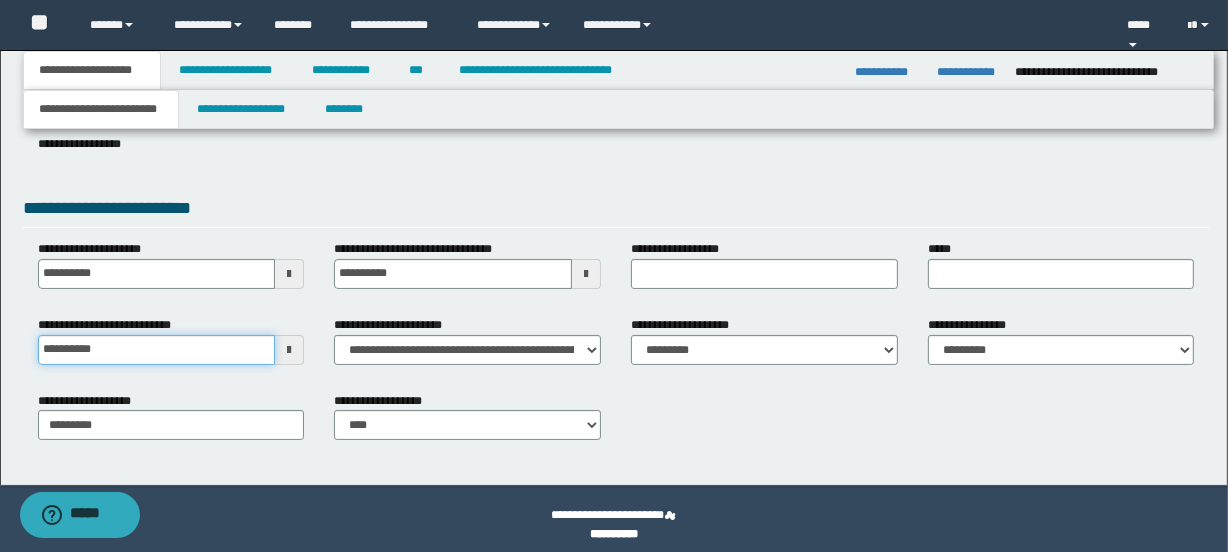 click on "**********" at bounding box center (157, 350) 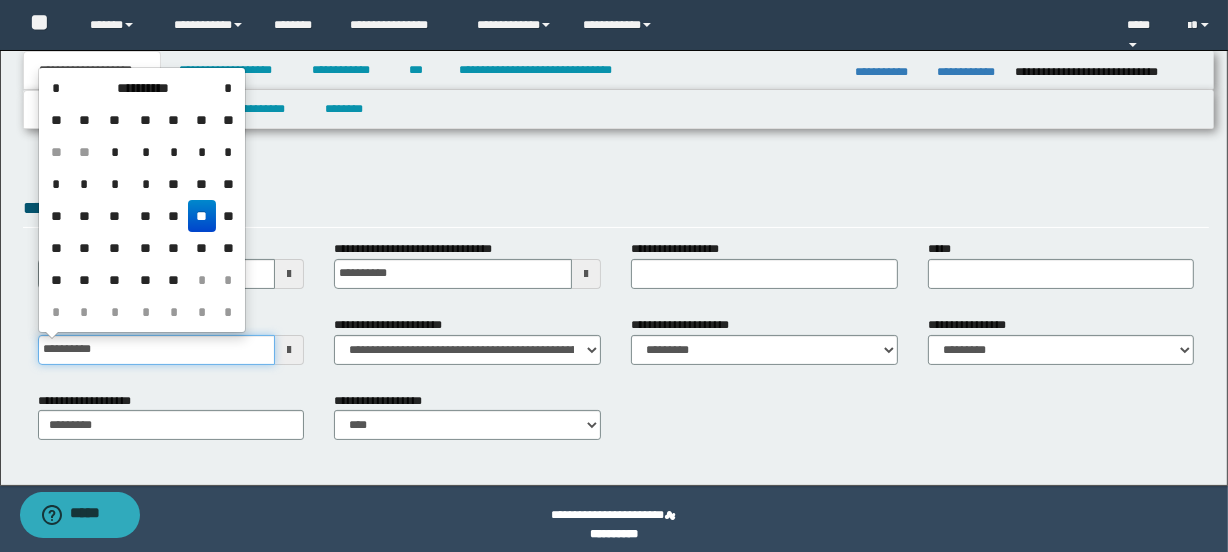 type on "**********" 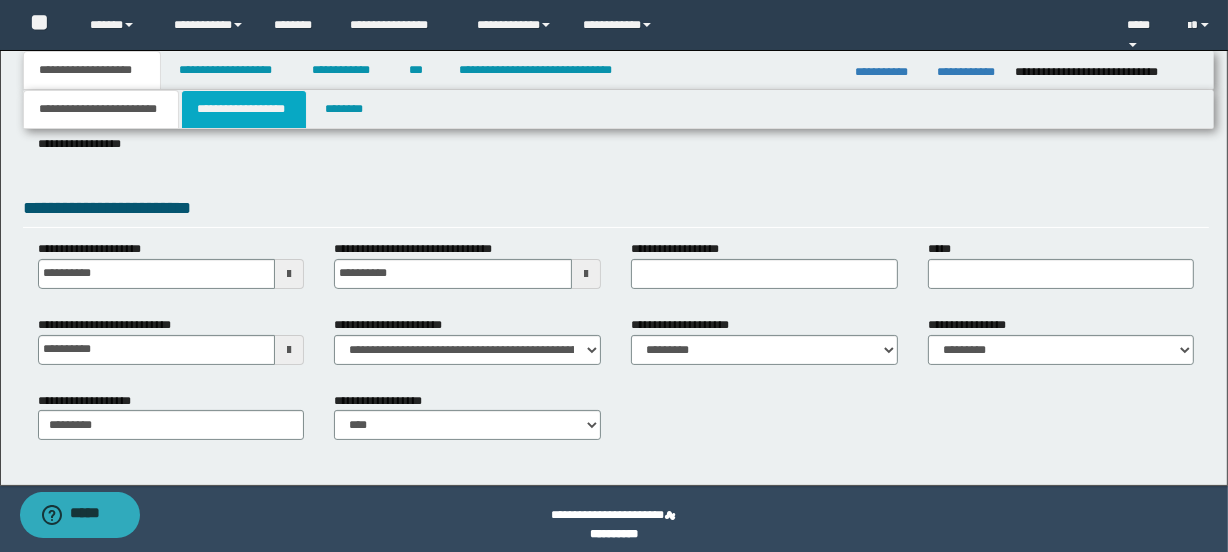 click on "**********" at bounding box center [244, 109] 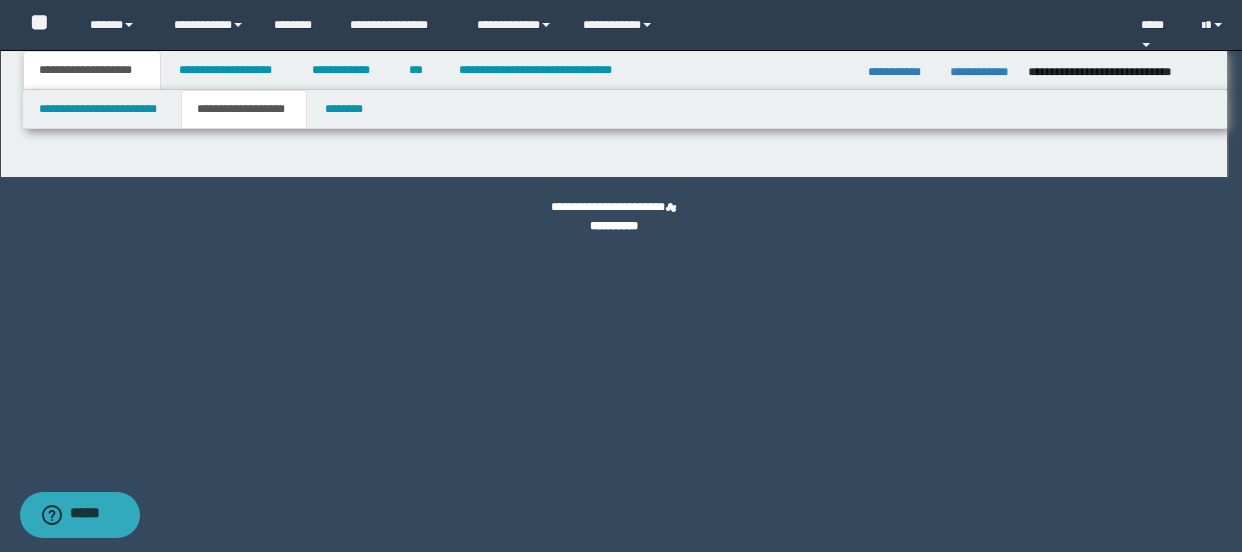 type on "**********" 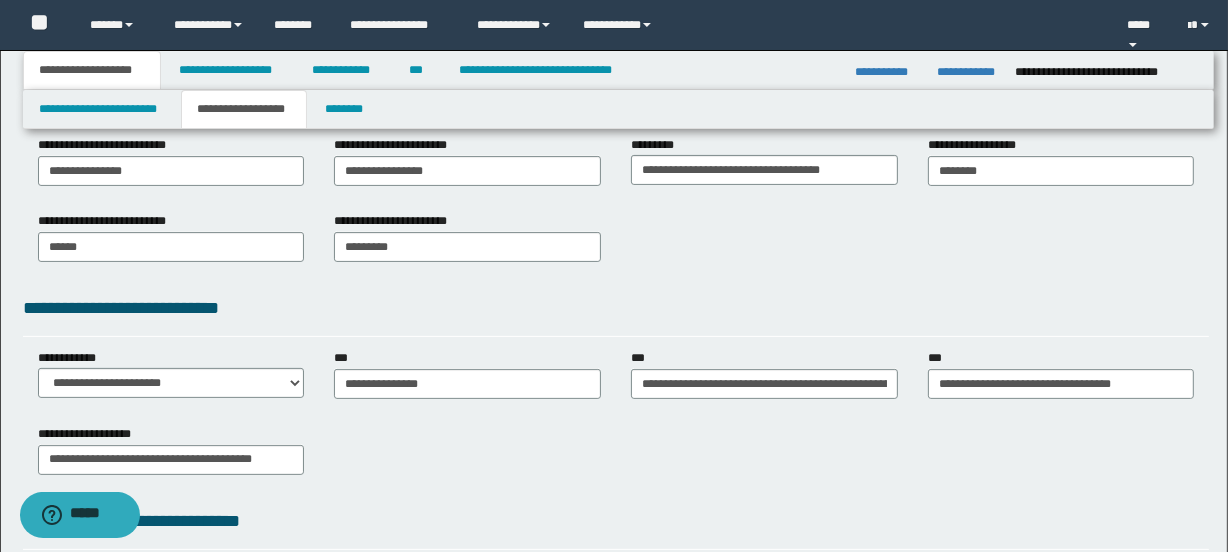 scroll, scrollTop: 9, scrollLeft: 0, axis: vertical 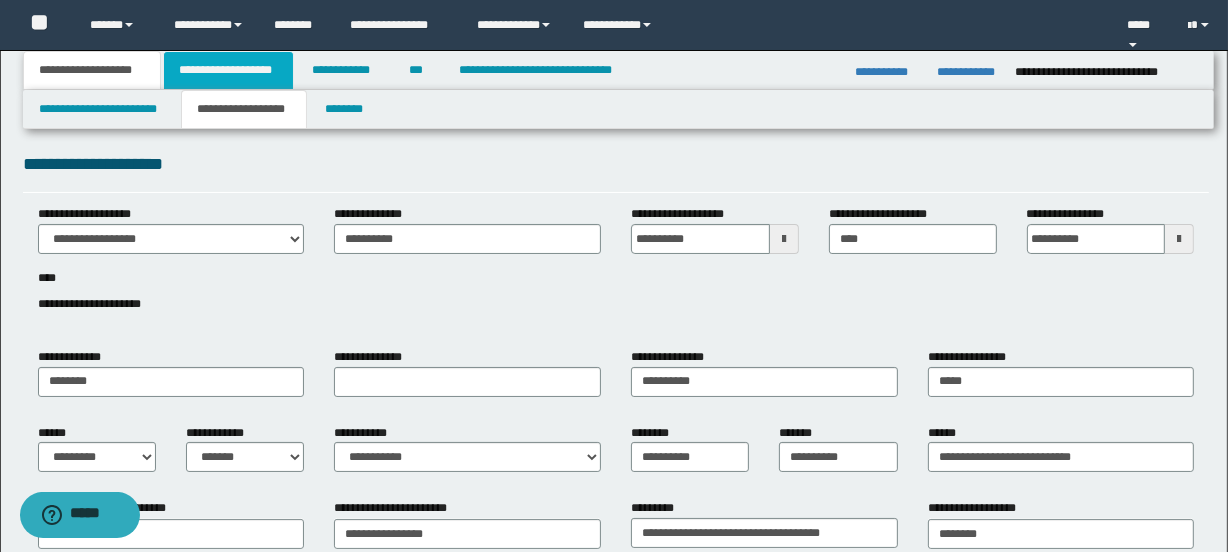 click on "**********" at bounding box center [228, 70] 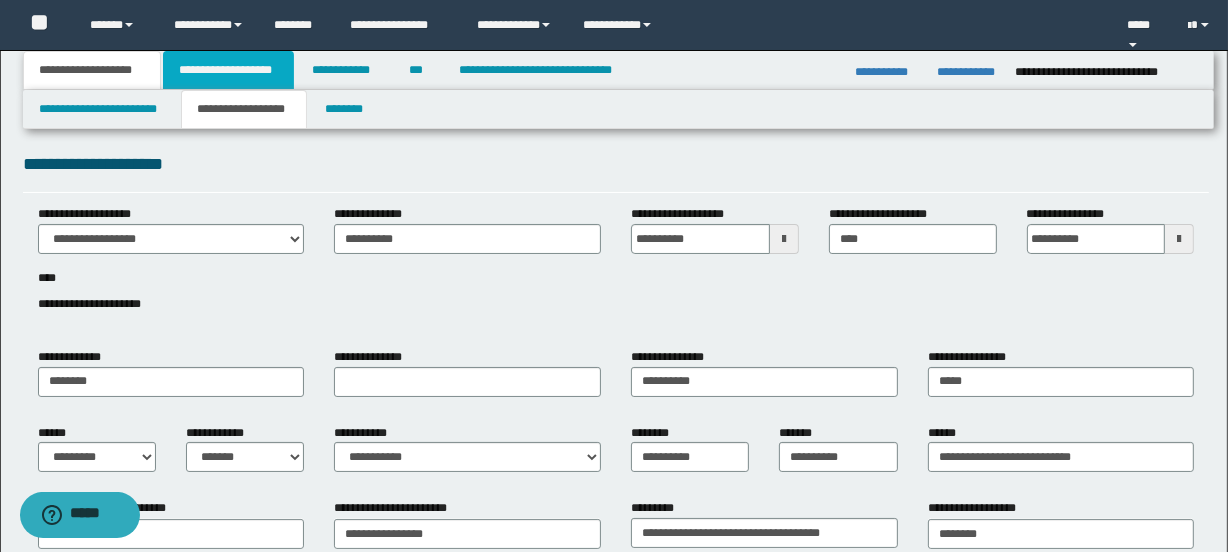 scroll, scrollTop: 0, scrollLeft: 0, axis: both 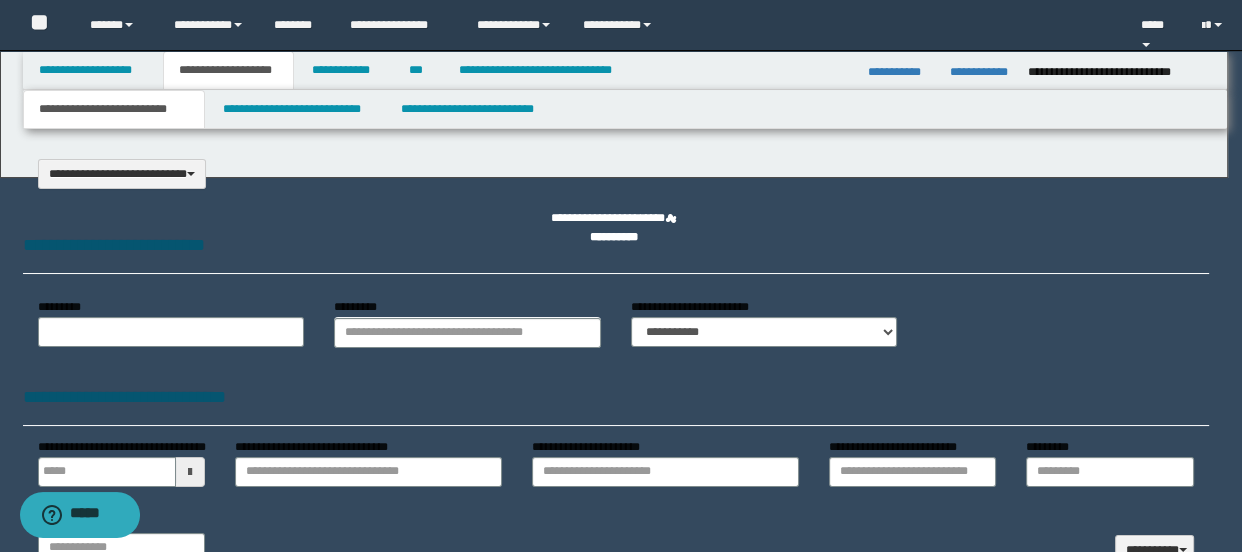type on "**********" 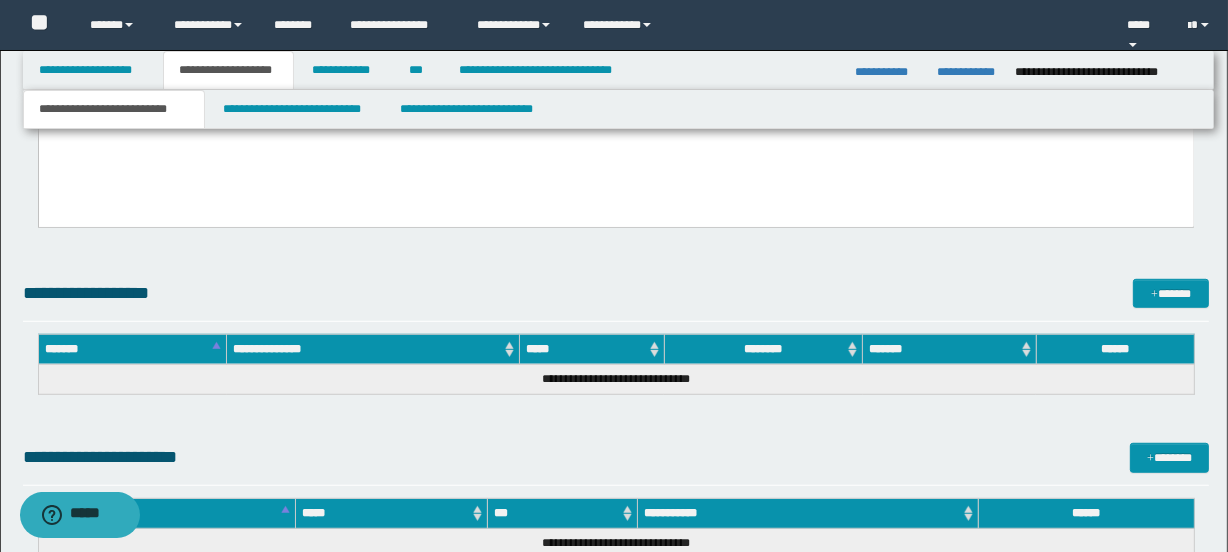 scroll, scrollTop: 1460, scrollLeft: 0, axis: vertical 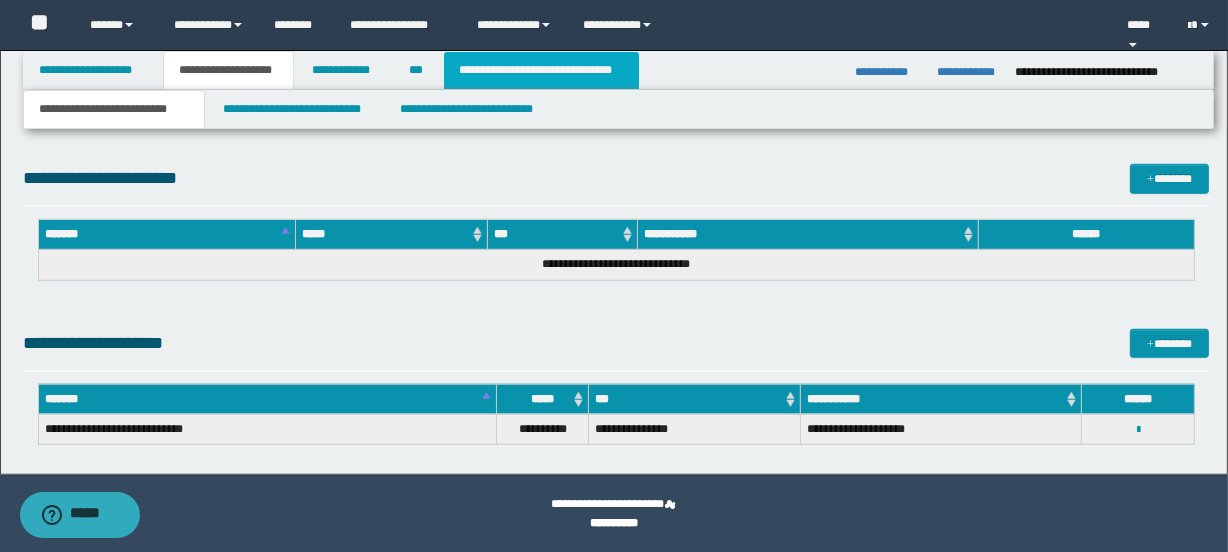 click on "**********" at bounding box center [541, 70] 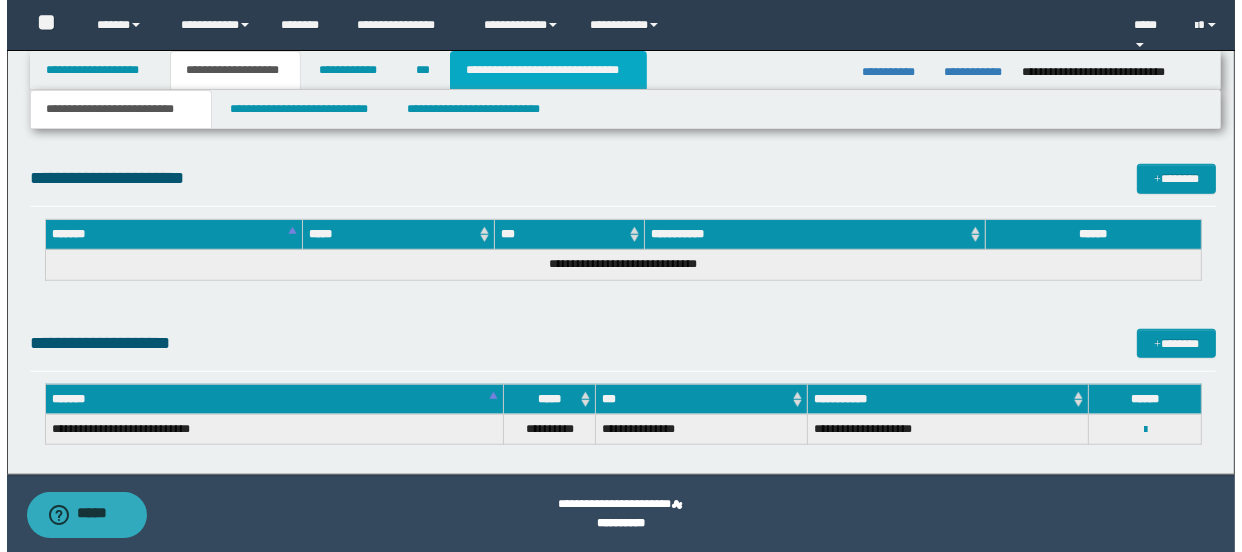 scroll, scrollTop: 0, scrollLeft: 0, axis: both 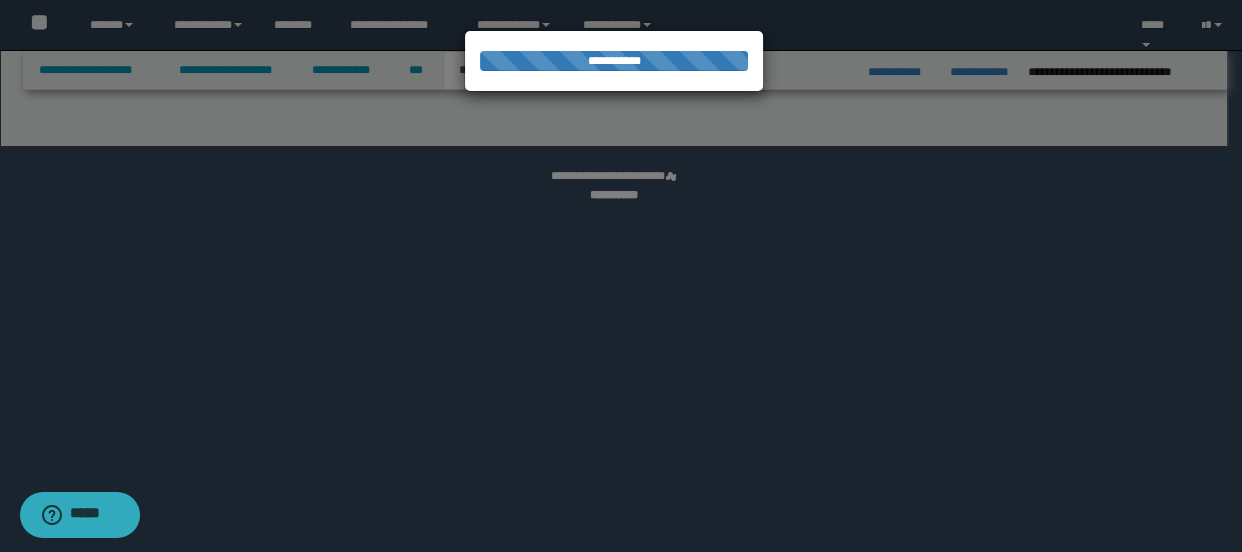 select on "*" 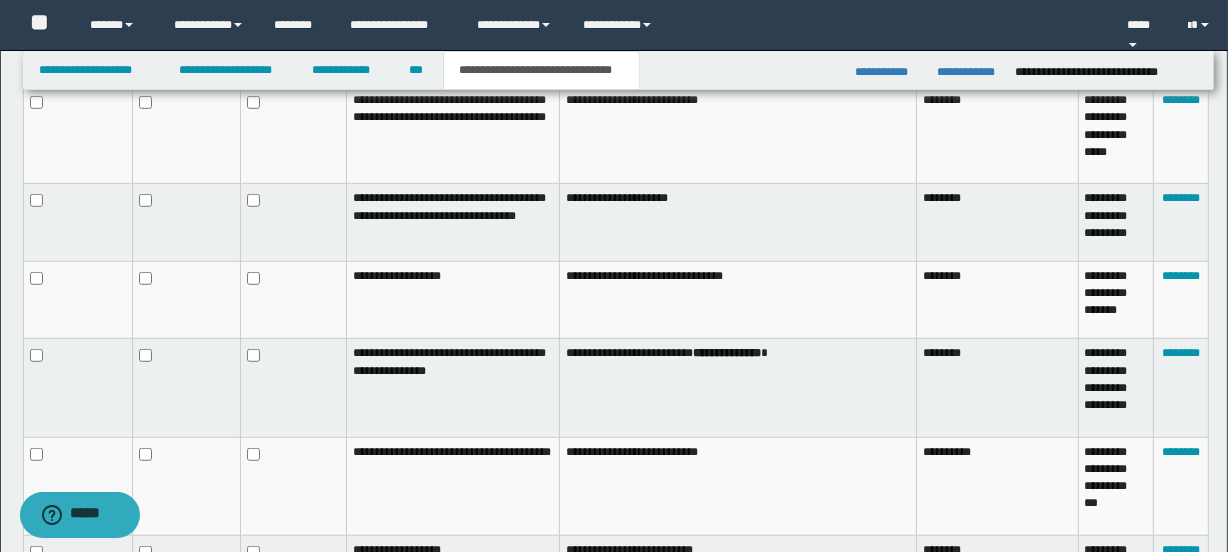 scroll, scrollTop: 1394, scrollLeft: 0, axis: vertical 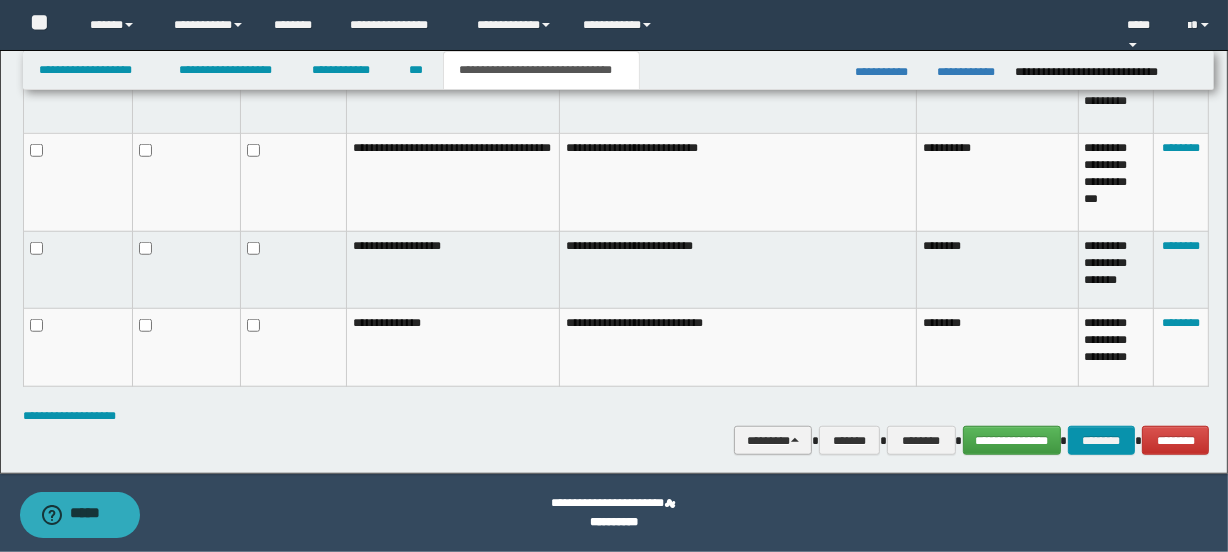 click on "********" at bounding box center (772, 441) 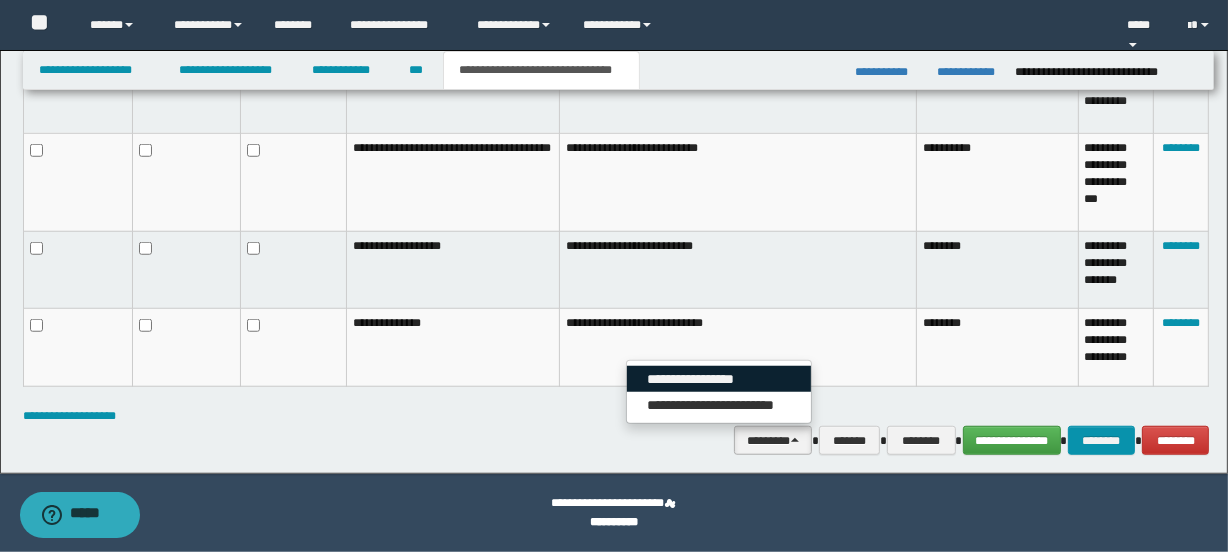 click on "**********" at bounding box center (719, 379) 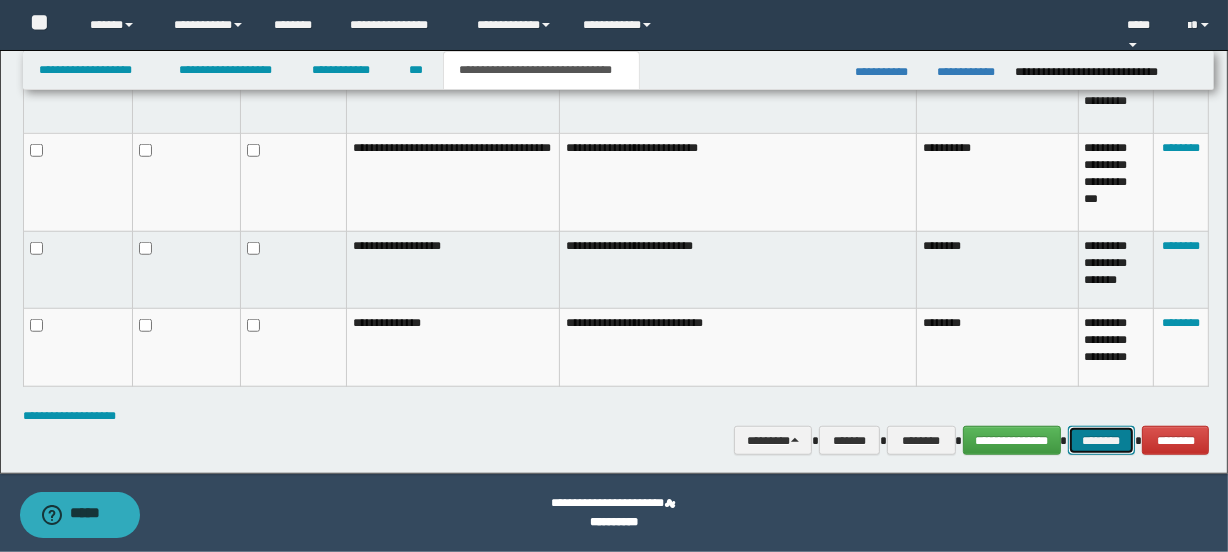 click on "********" at bounding box center (1102, 441) 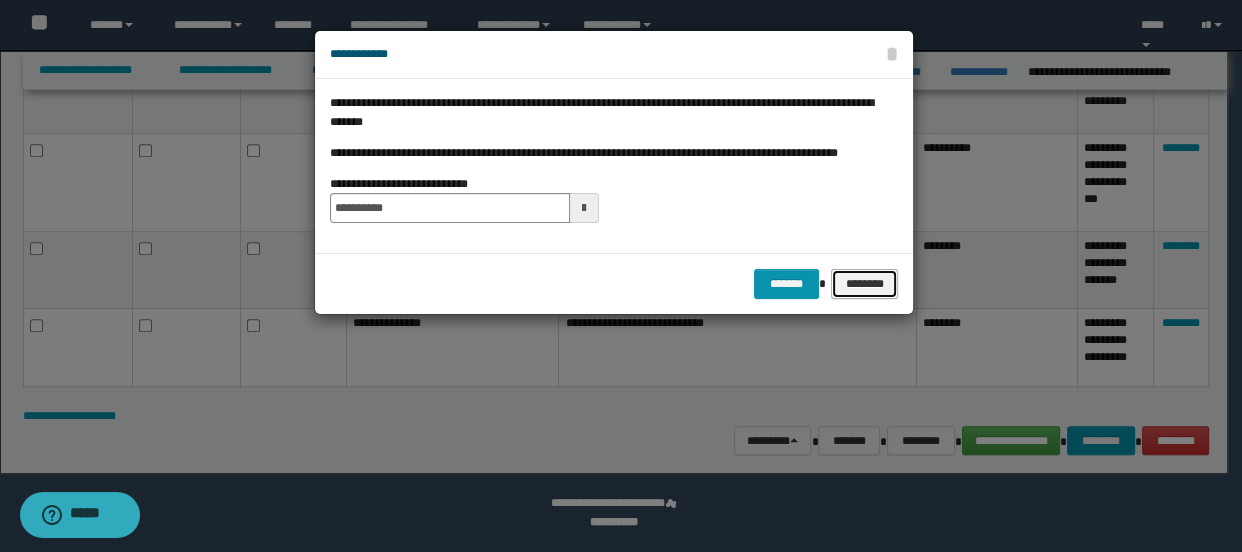 click on "********" at bounding box center (864, 284) 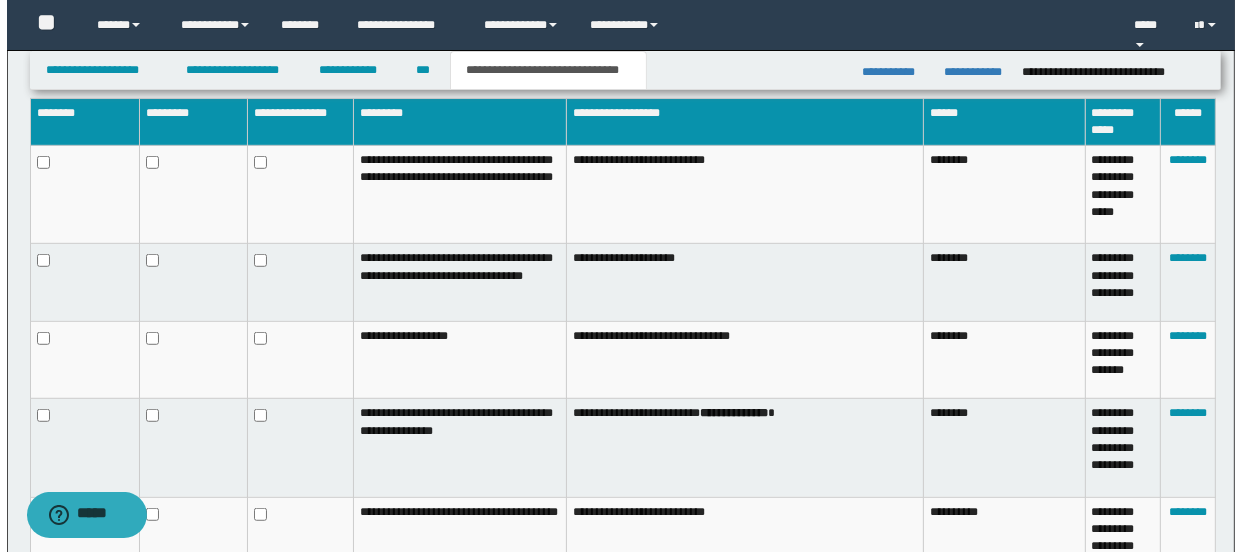 scroll, scrollTop: 1394, scrollLeft: 0, axis: vertical 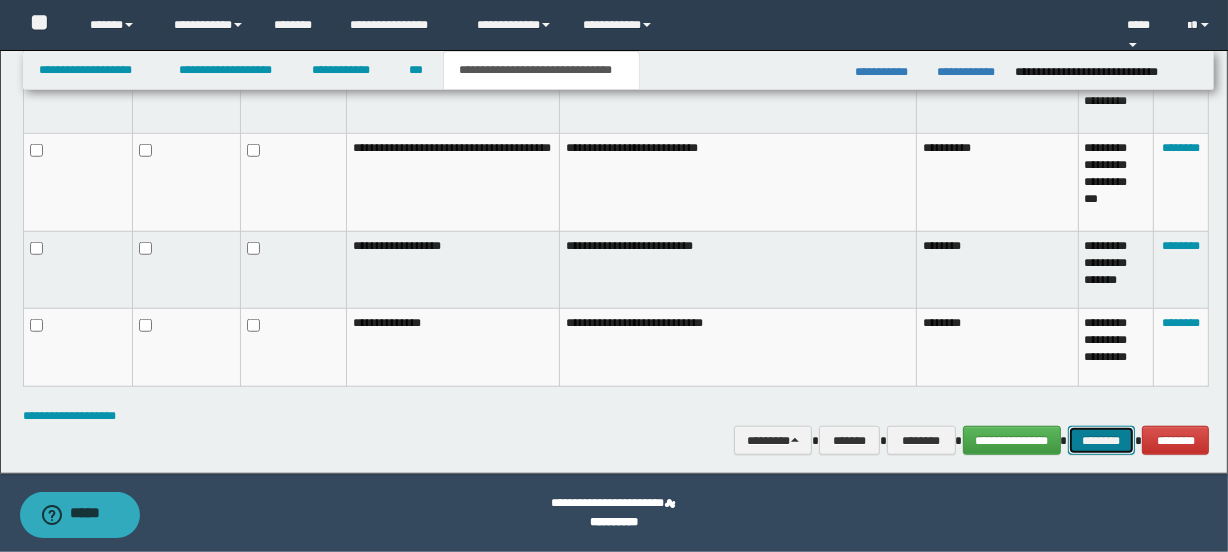 click on "********" at bounding box center (1102, 441) 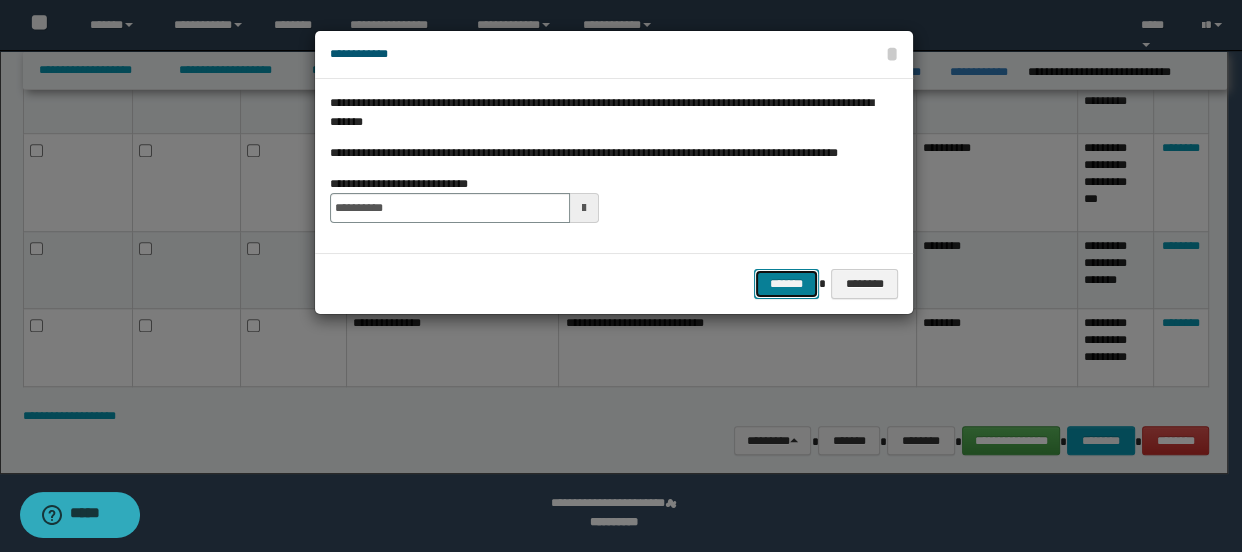 click on "*******" at bounding box center [786, 284] 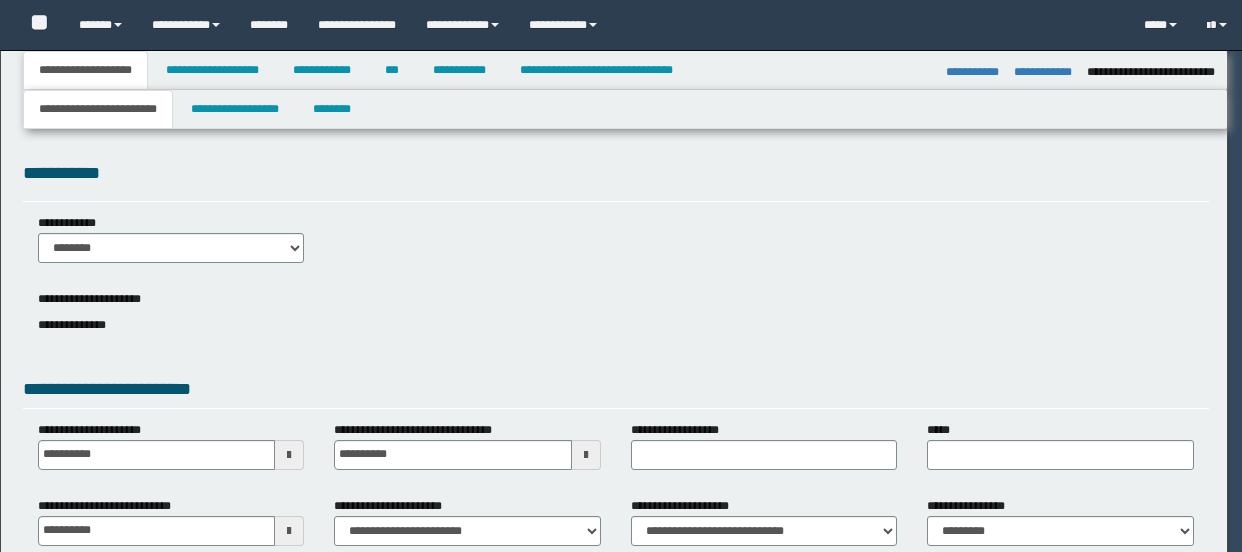 select on "*" 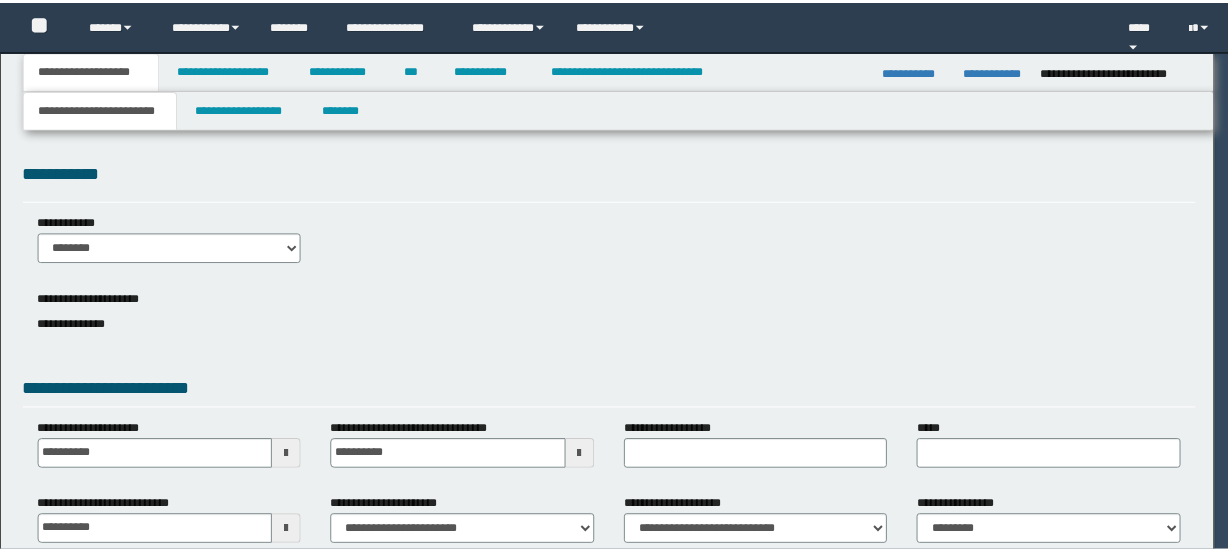 scroll, scrollTop: 0, scrollLeft: 0, axis: both 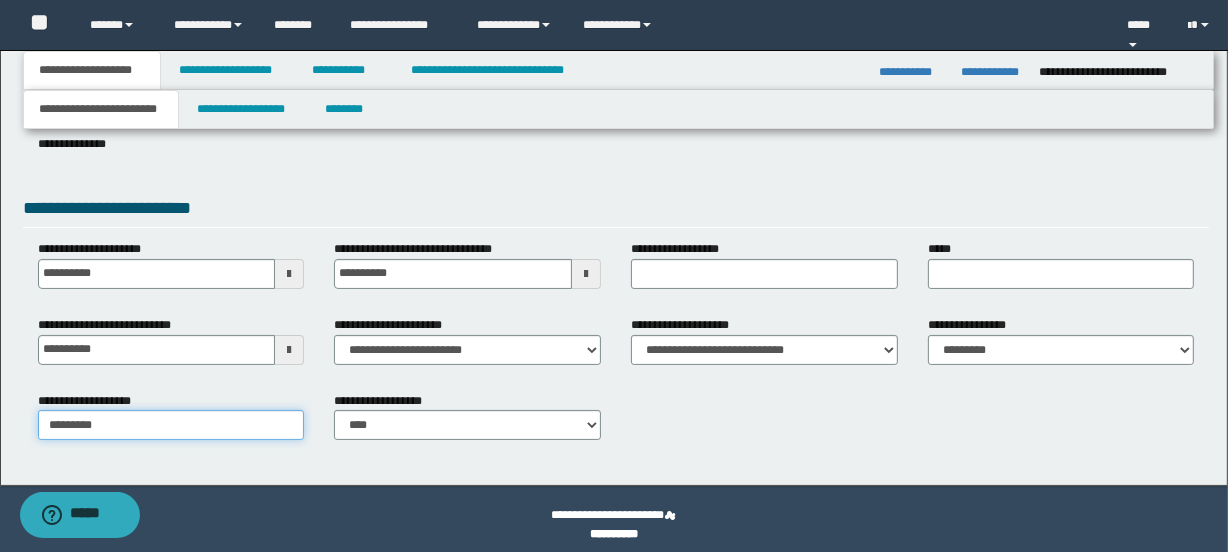 click on "*********" at bounding box center [171, 425] 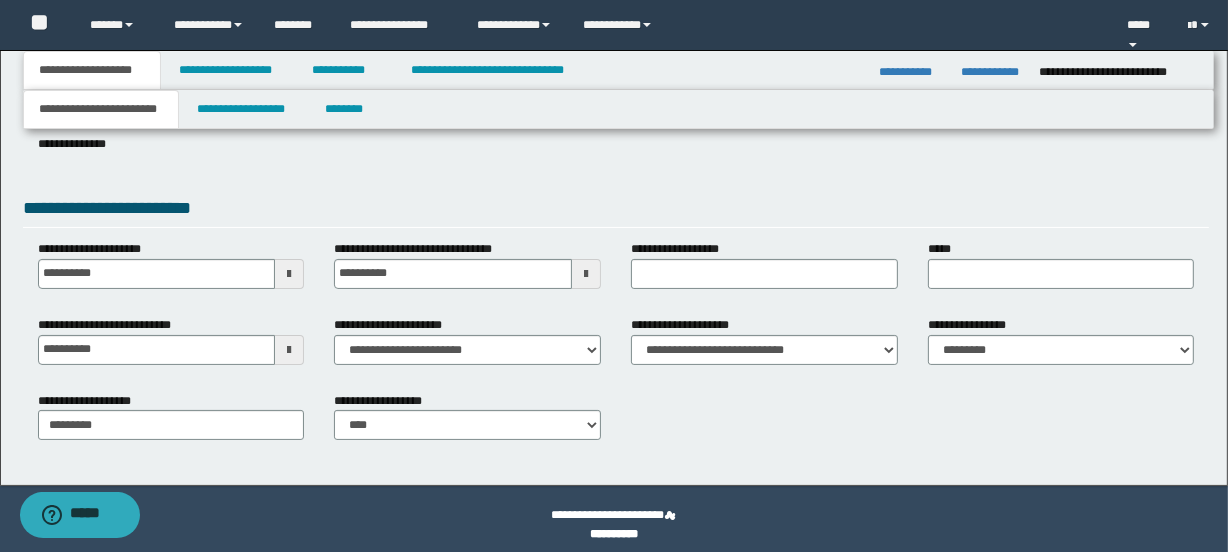 click on "**********" at bounding box center [616, 424] 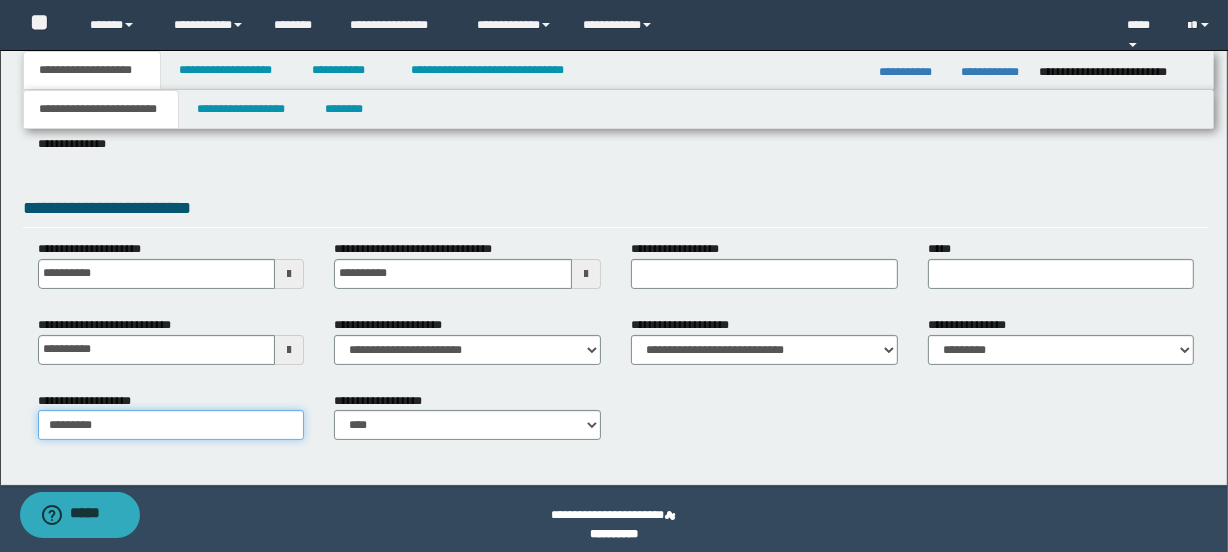 click on "*********" at bounding box center [171, 425] 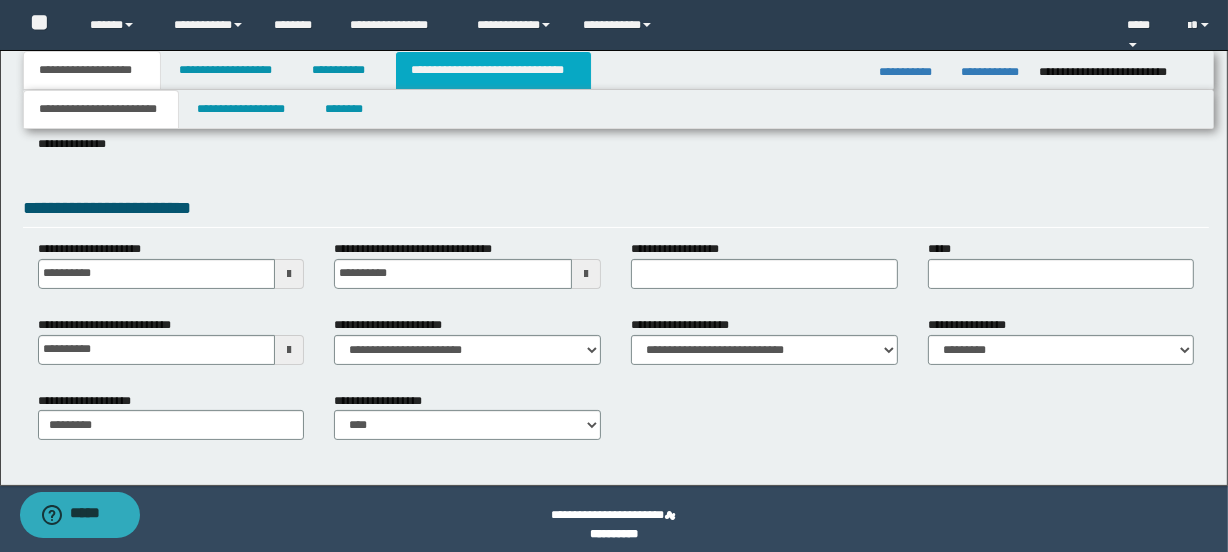 click on "**********" at bounding box center (493, 70) 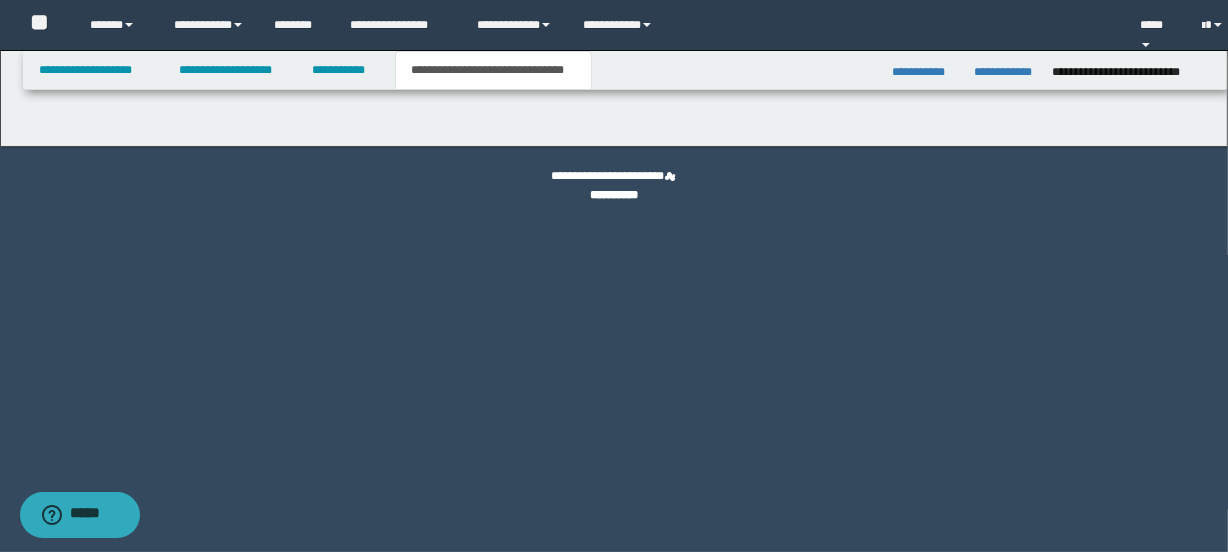 scroll, scrollTop: 0, scrollLeft: 0, axis: both 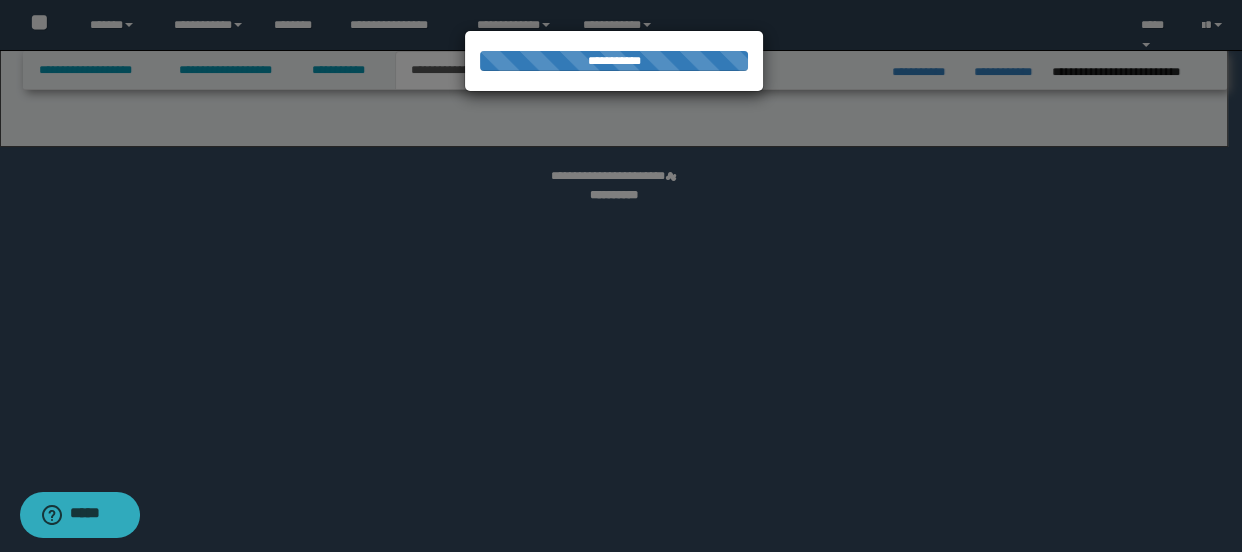 select on "*" 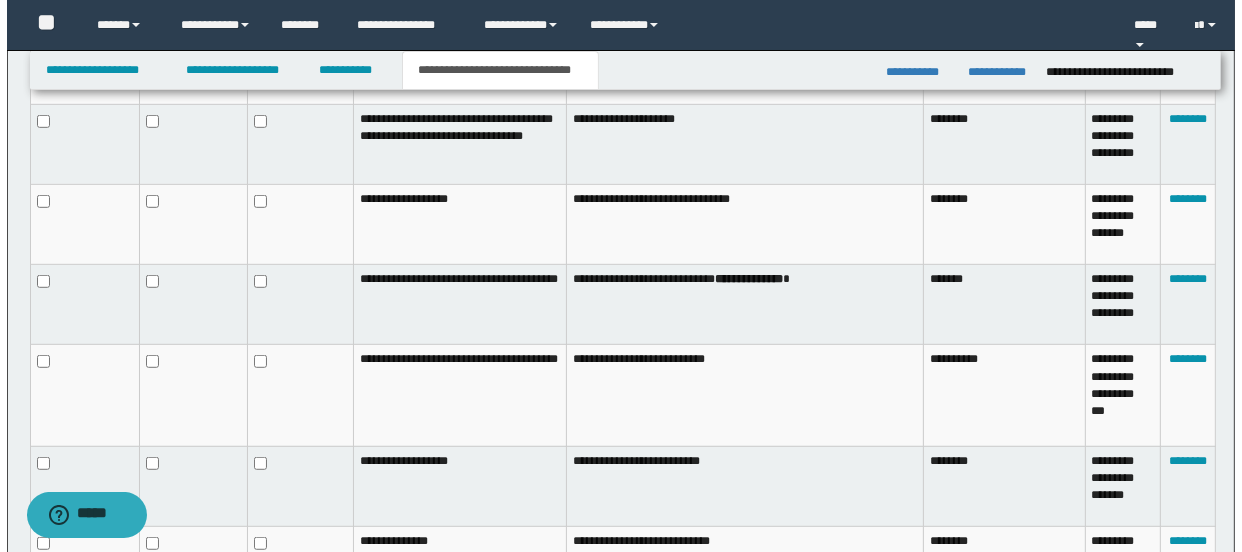 scroll, scrollTop: 1220, scrollLeft: 0, axis: vertical 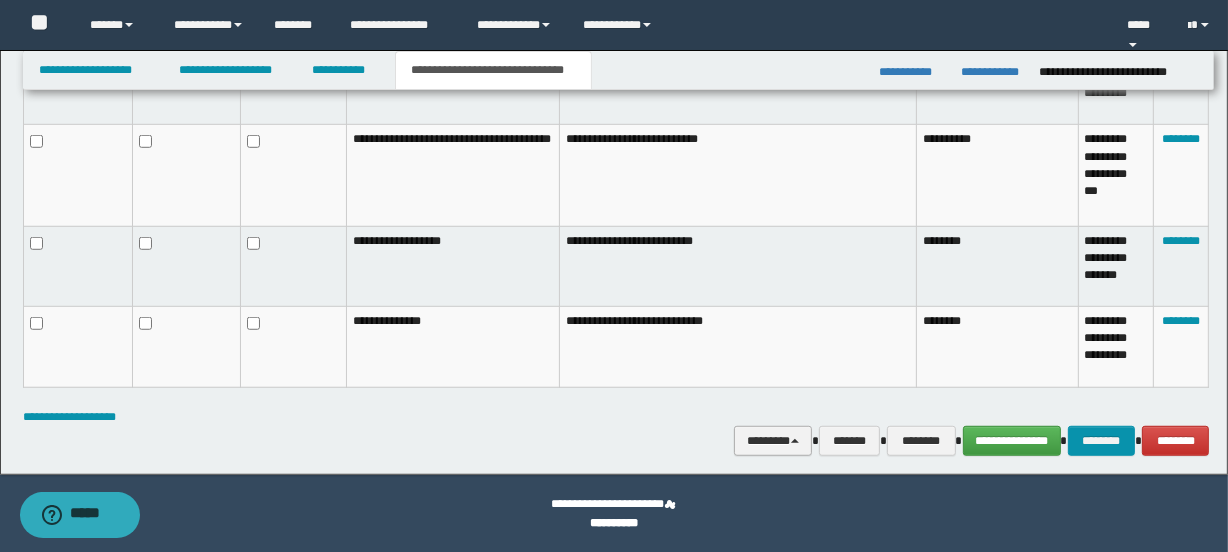 click on "********" at bounding box center (772, 441) 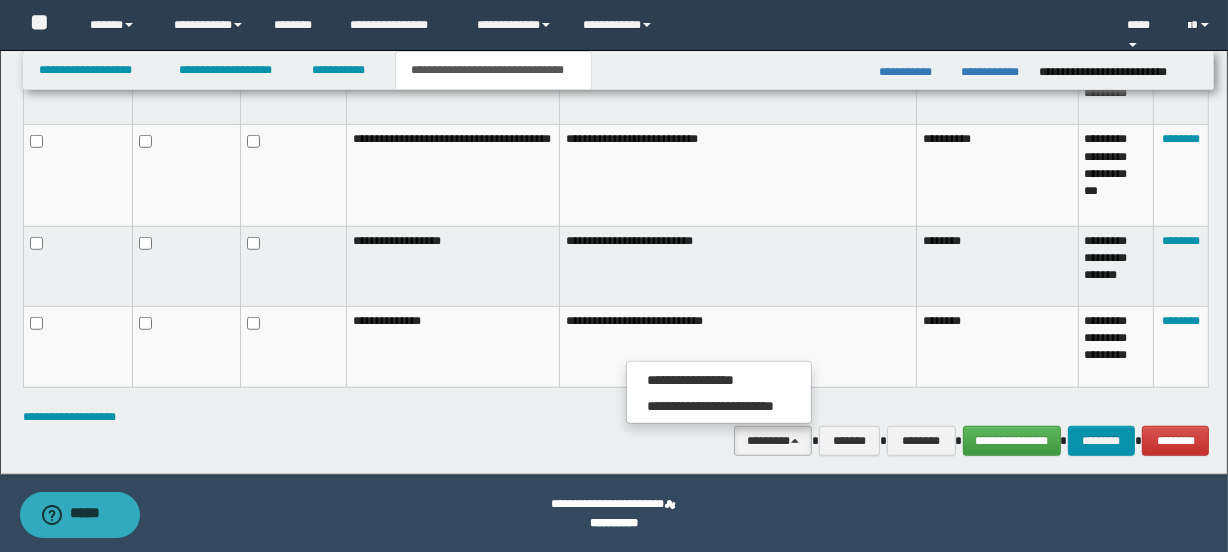 click on "**********" at bounding box center (719, 393) 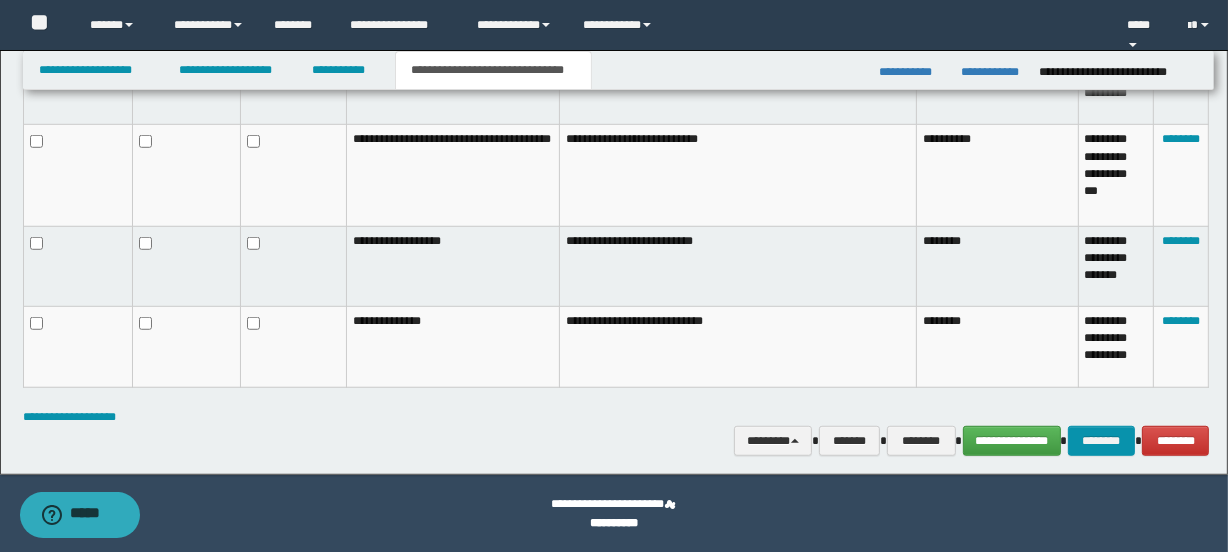 drag, startPoint x: 785, startPoint y: 409, endPoint x: 790, endPoint y: 423, distance: 14.866069 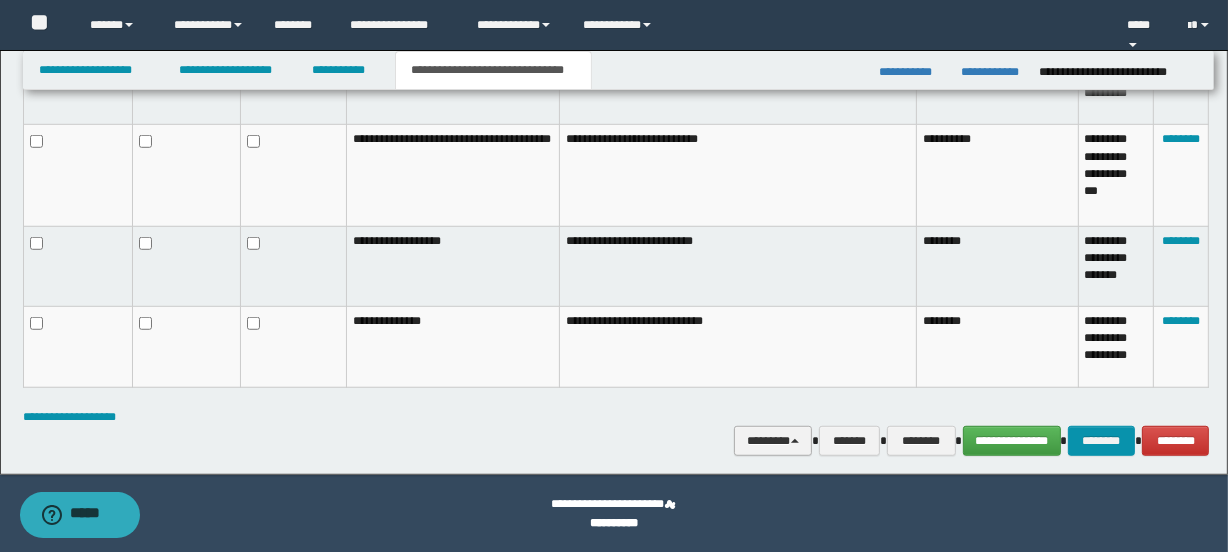 click on "********" at bounding box center (772, 441) 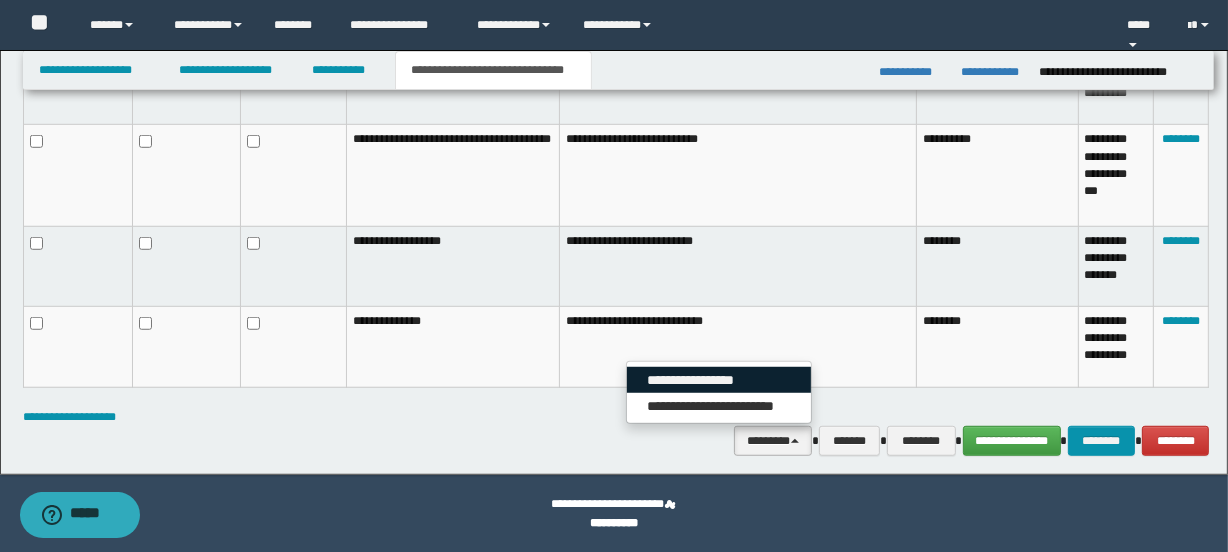 click on "**********" at bounding box center (719, 380) 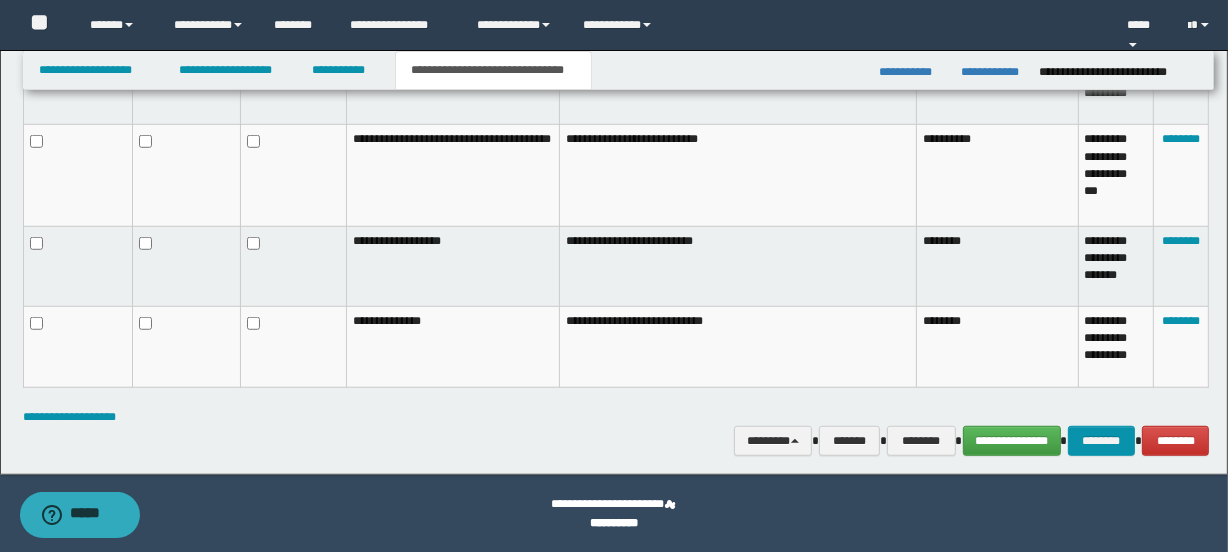 click on "**********" at bounding box center [616, 417] 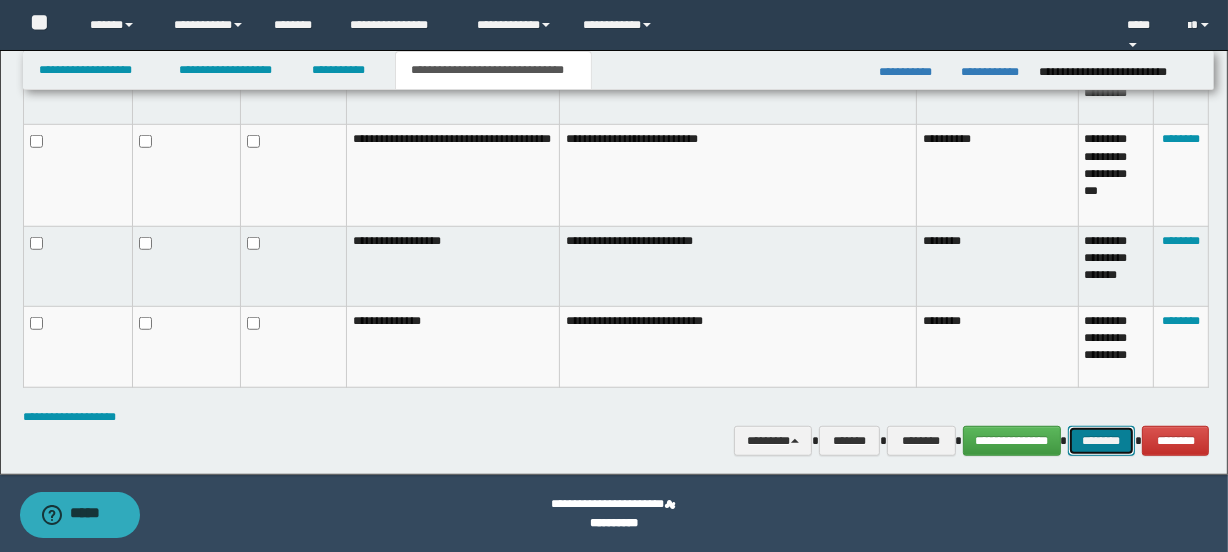 click on "********" at bounding box center [1102, 441] 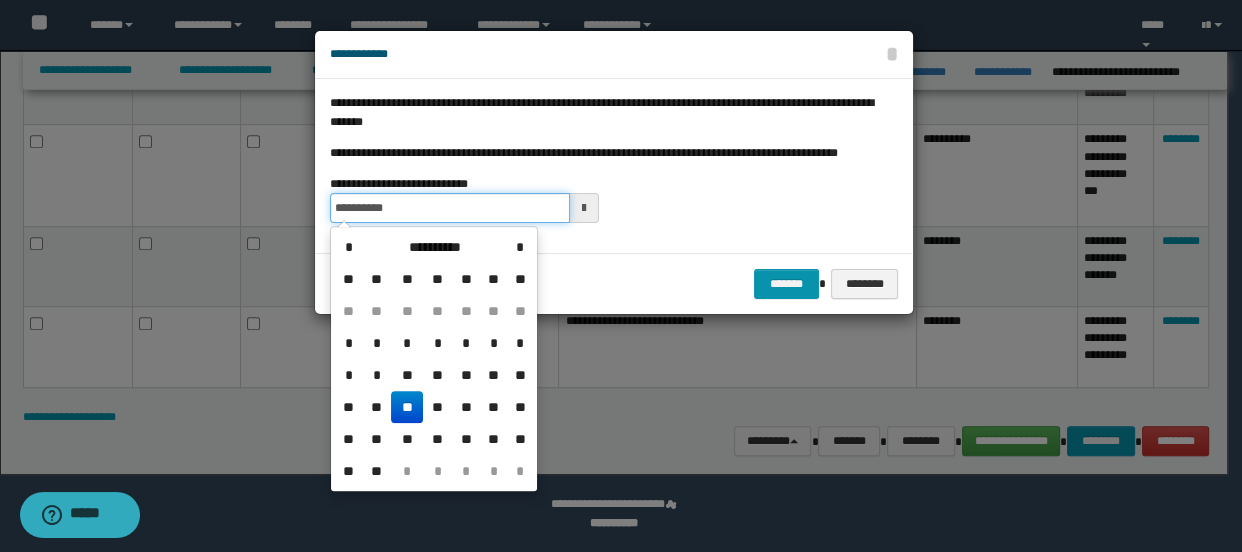 drag, startPoint x: 330, startPoint y: 215, endPoint x: 482, endPoint y: 209, distance: 152.11838 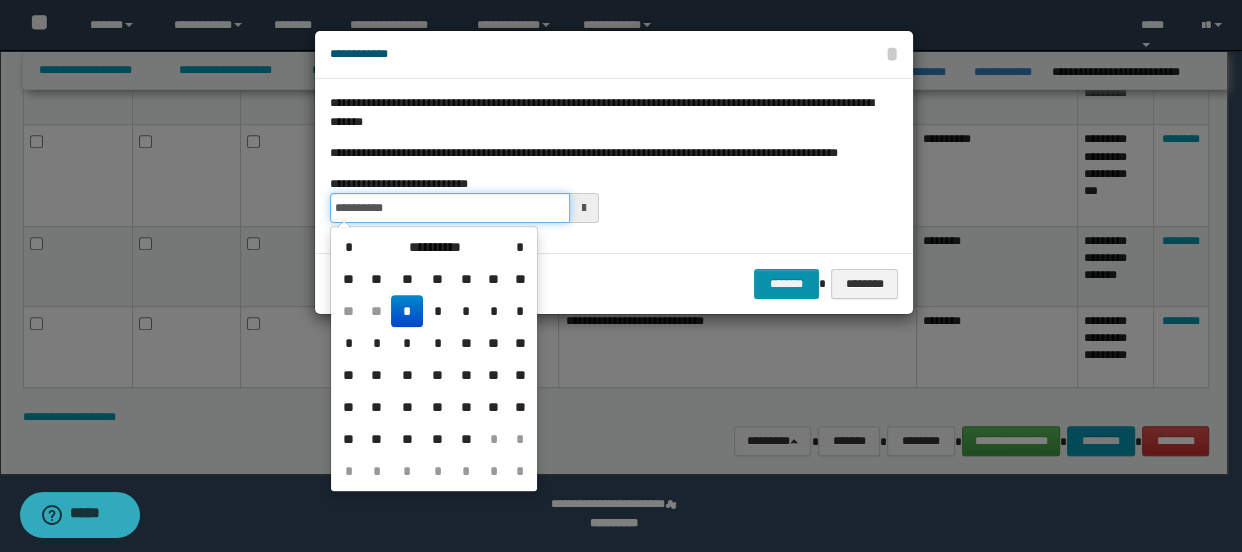 type on "**********" 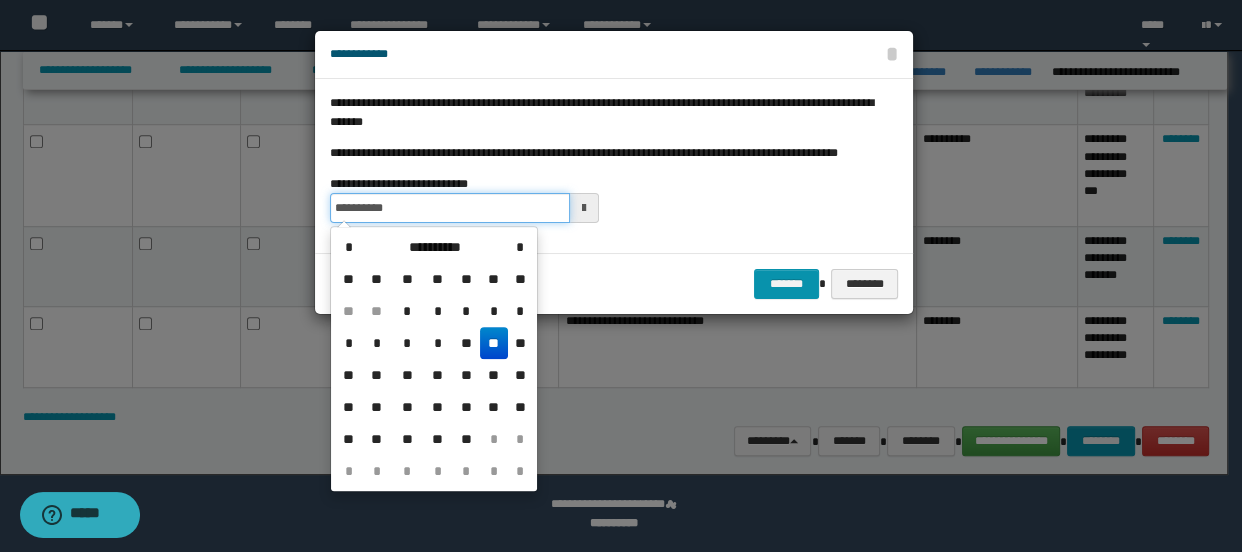 type on "**********" 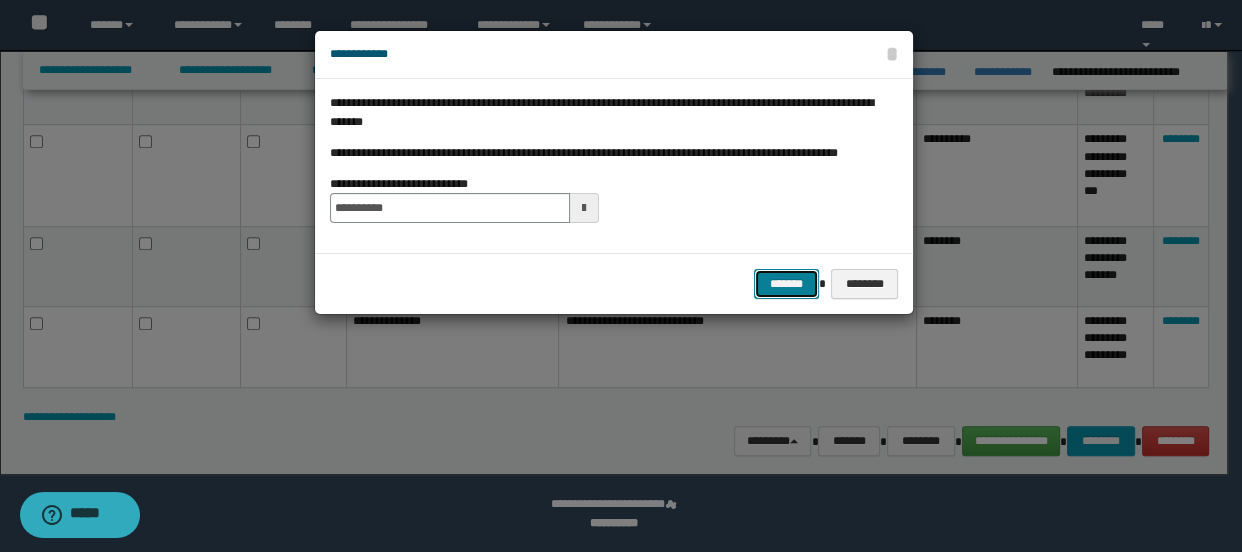 click on "*******" at bounding box center (786, 284) 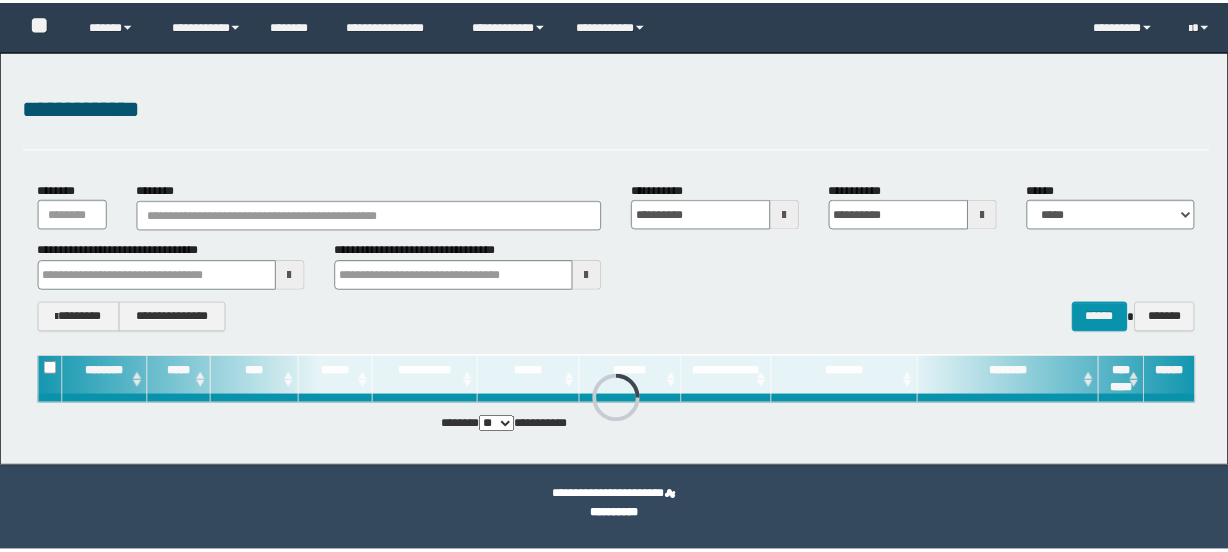 scroll, scrollTop: 0, scrollLeft: 0, axis: both 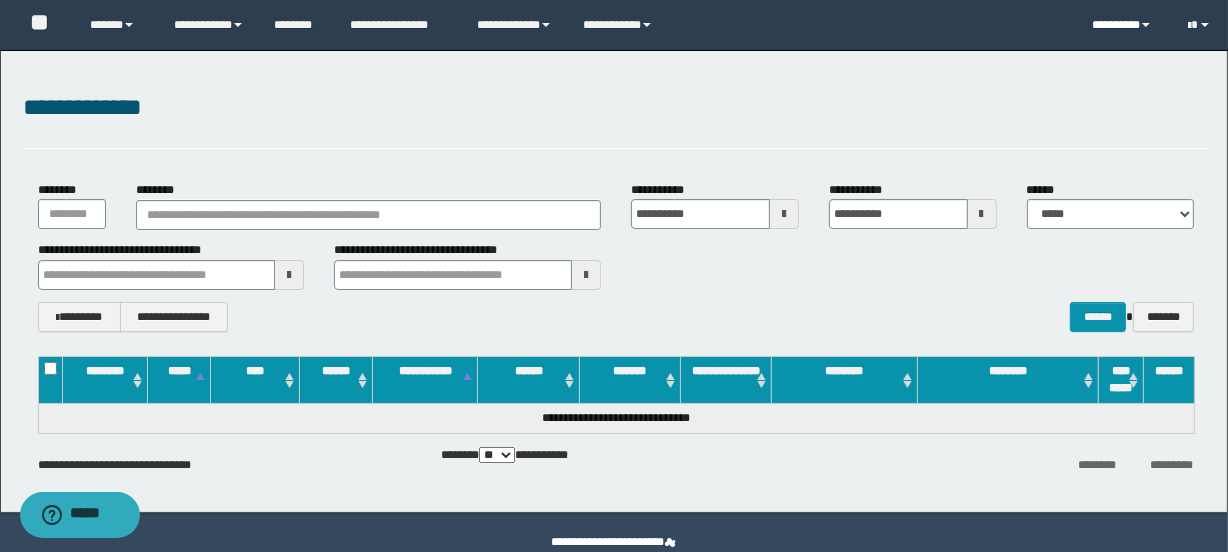 click on "*********" at bounding box center (1125, 25) 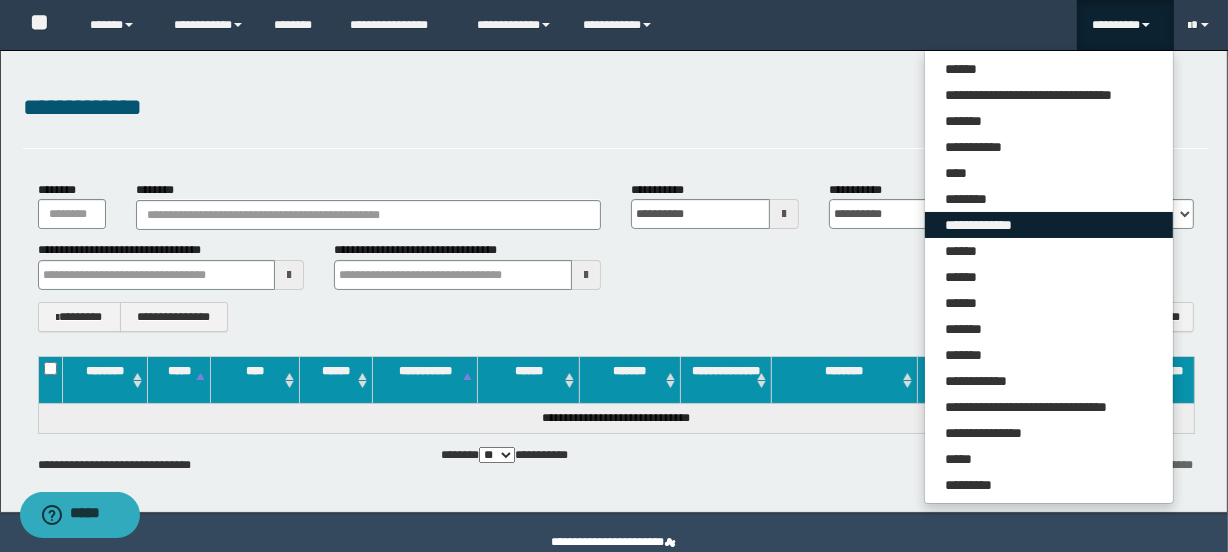 click on "**********" at bounding box center (1049, 225) 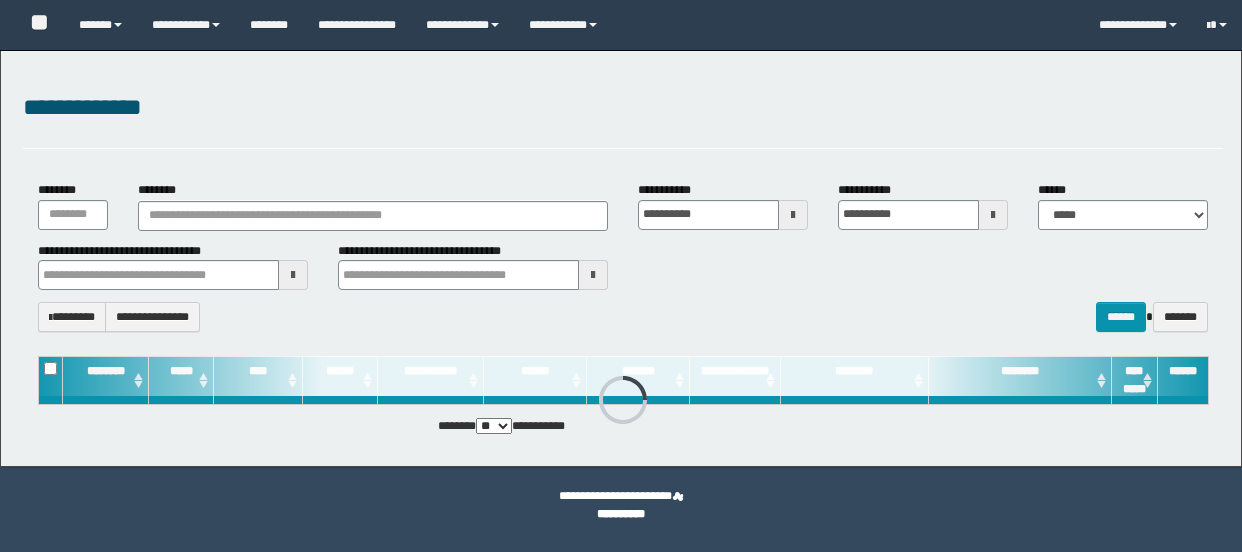 scroll, scrollTop: 0, scrollLeft: 0, axis: both 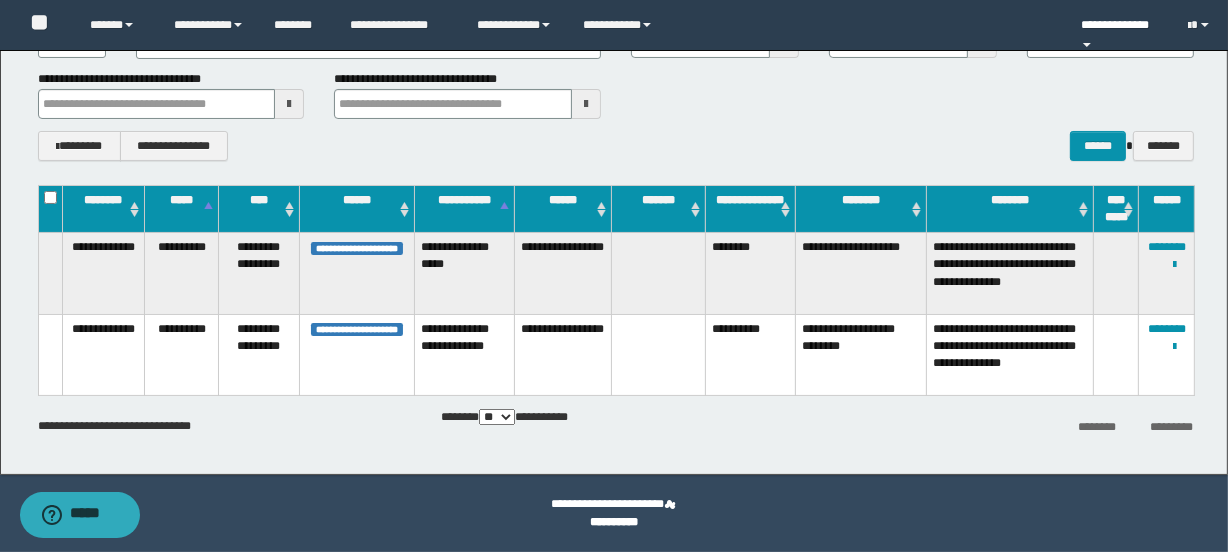 click on "**********" at bounding box center [1120, 25] 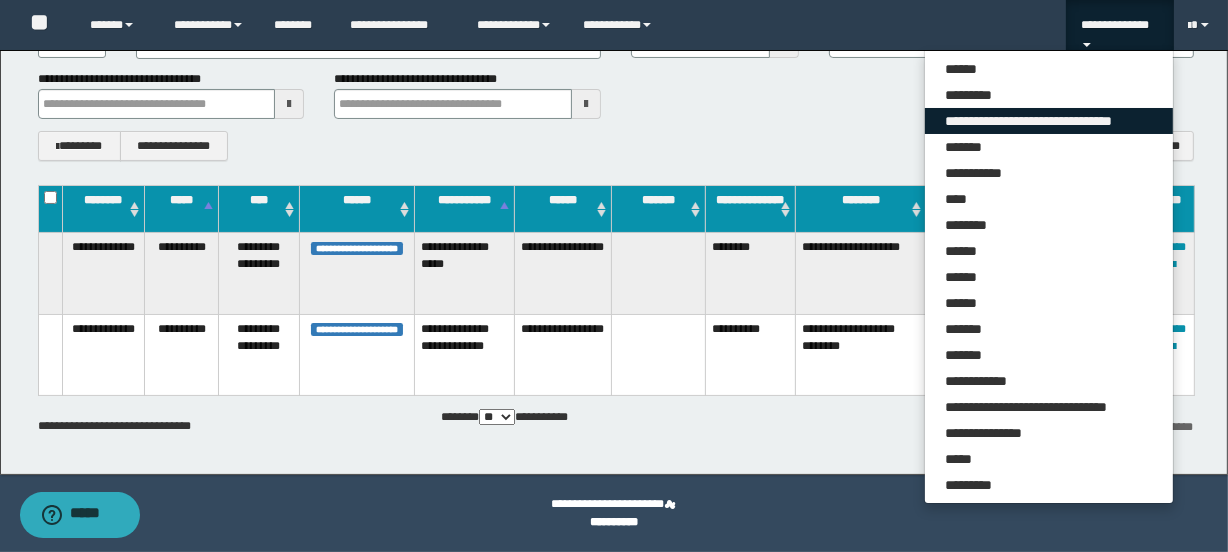 click on "**********" at bounding box center [1049, 121] 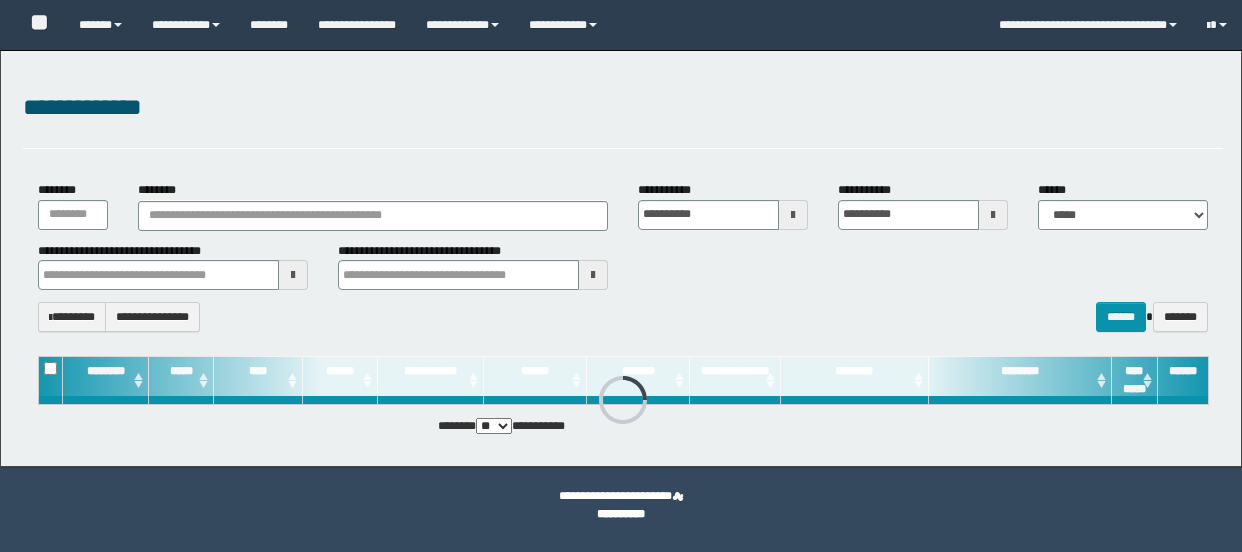 scroll, scrollTop: 0, scrollLeft: 0, axis: both 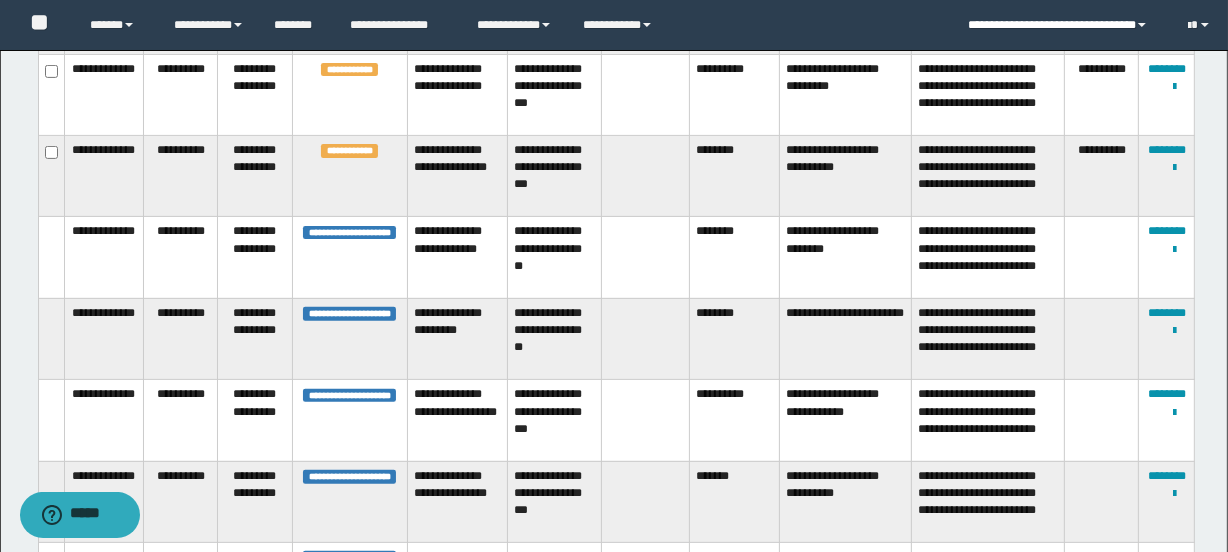 click on "**********" at bounding box center (1063, 25) 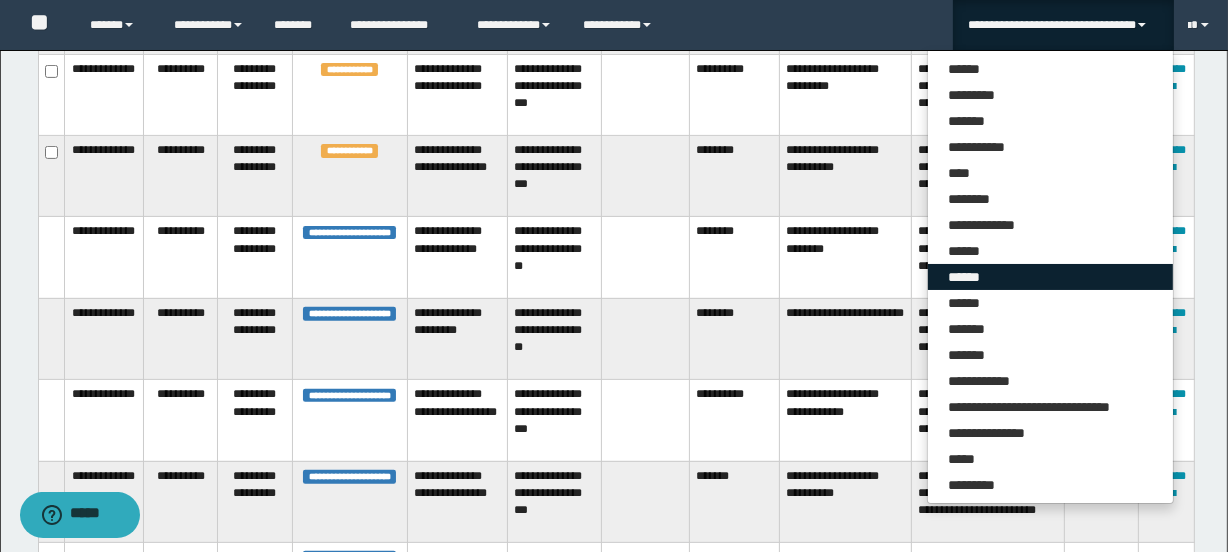 click on "******" at bounding box center [1050, 277] 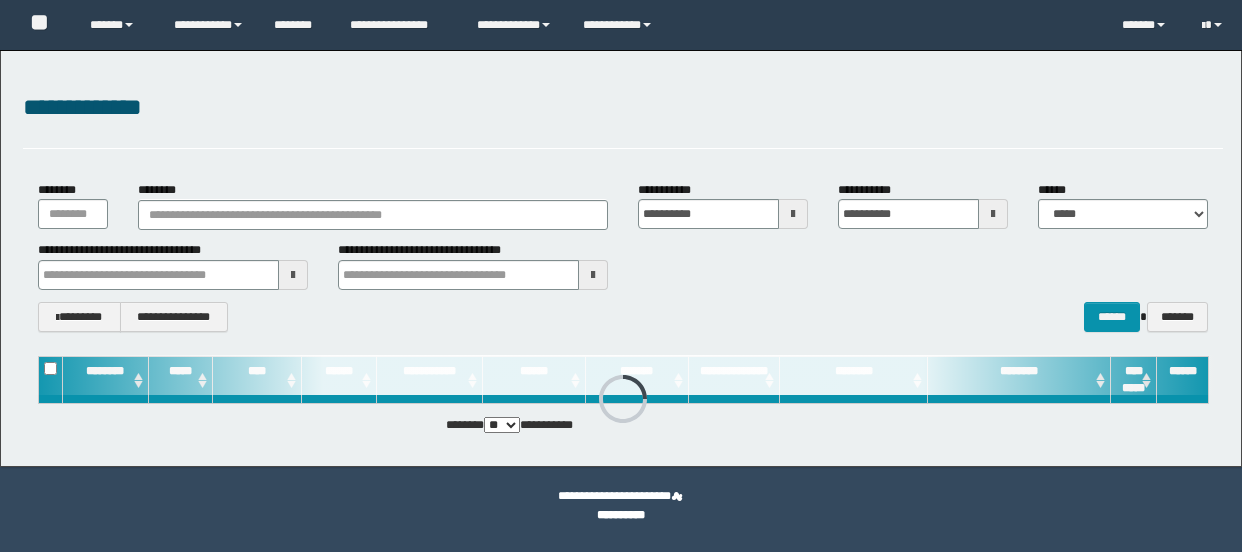 scroll, scrollTop: 0, scrollLeft: 0, axis: both 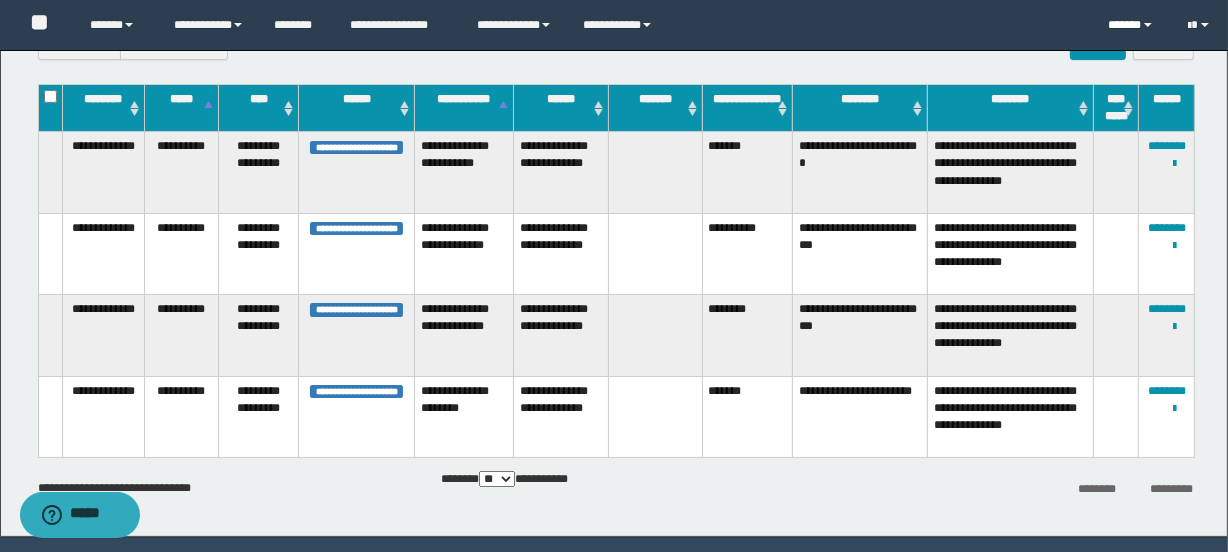 click on "******" at bounding box center (1134, 25) 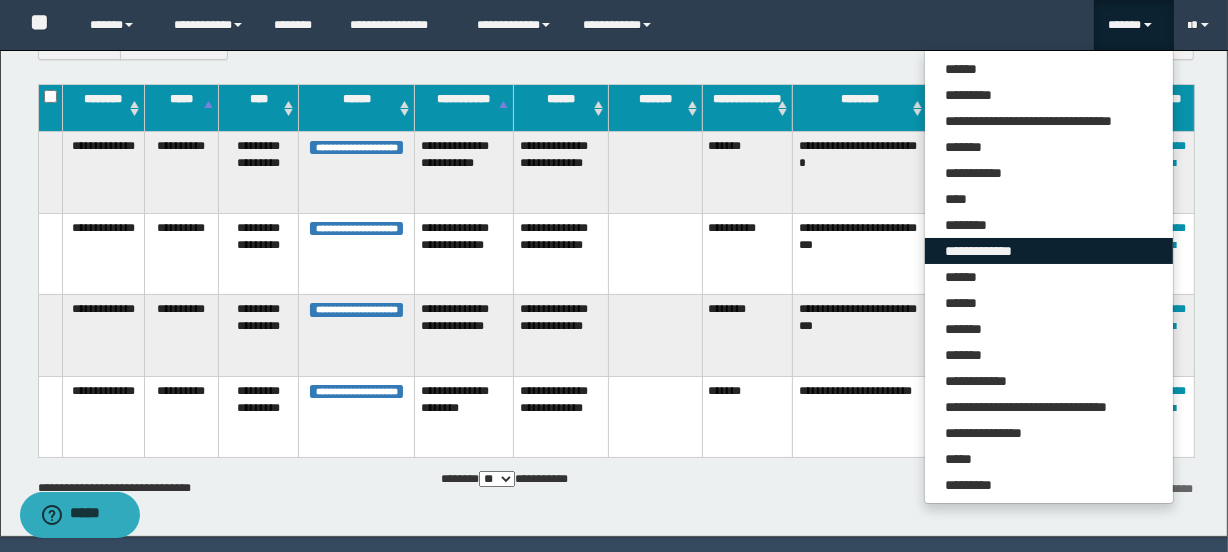 click on "**********" at bounding box center (1049, 251) 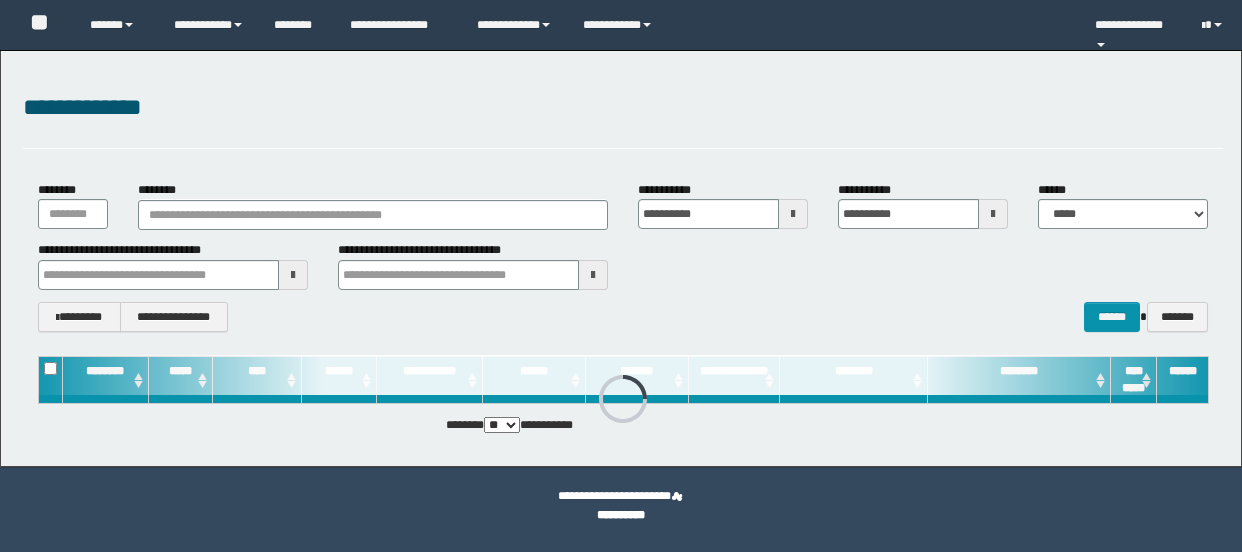 scroll, scrollTop: 0, scrollLeft: 0, axis: both 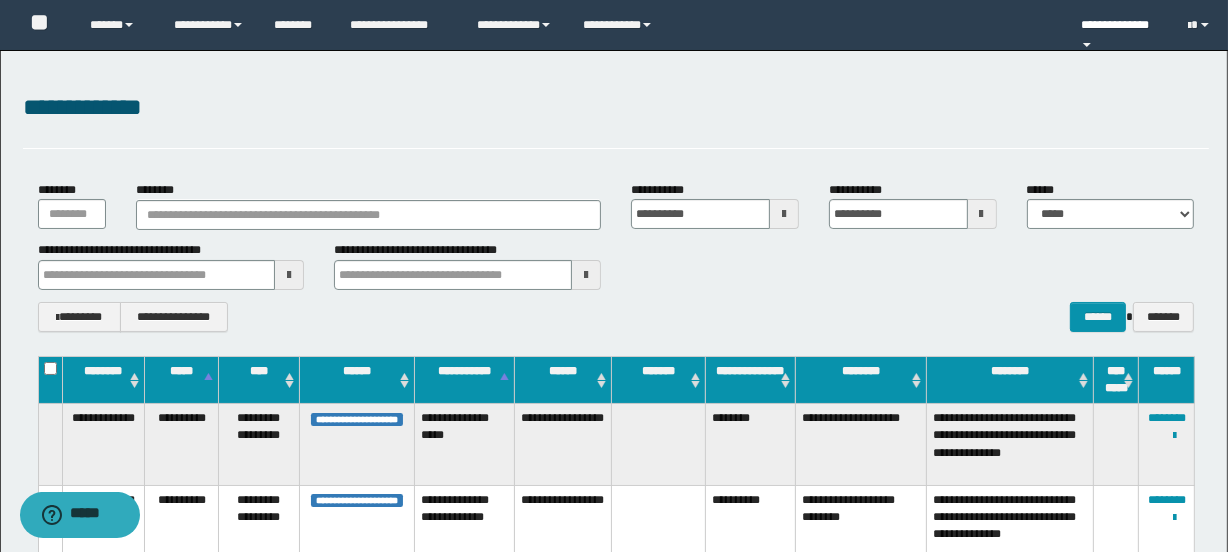 click on "**********" at bounding box center (1120, 25) 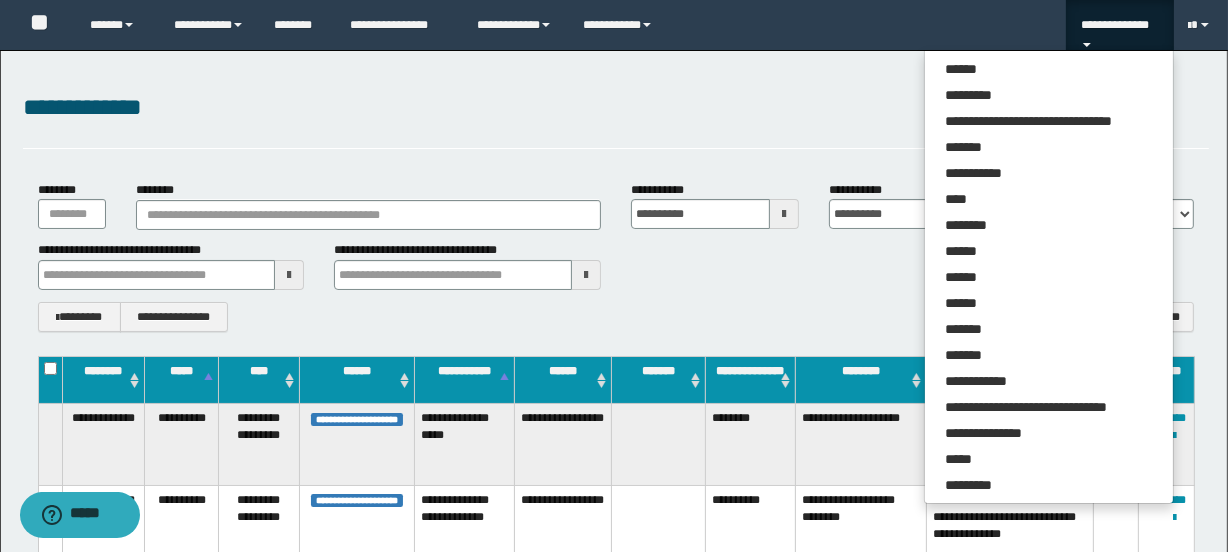 click on "**********" at bounding box center (616, 108) 